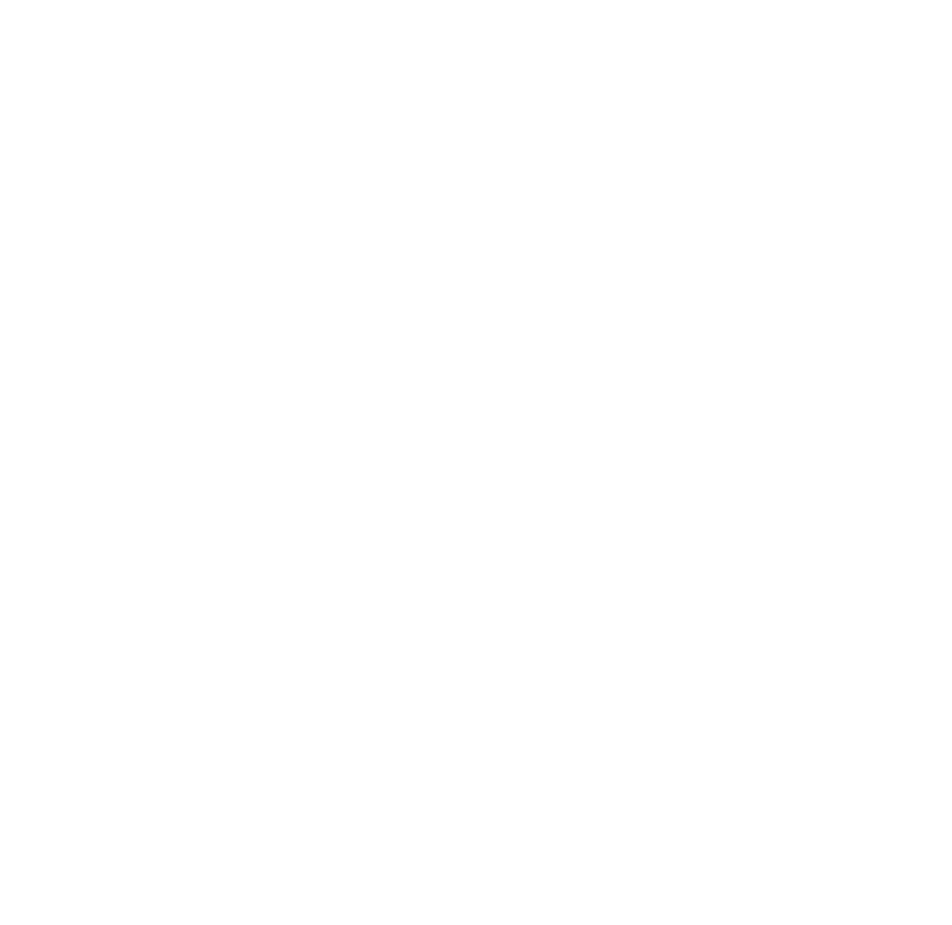 scroll, scrollTop: 0, scrollLeft: 0, axis: both 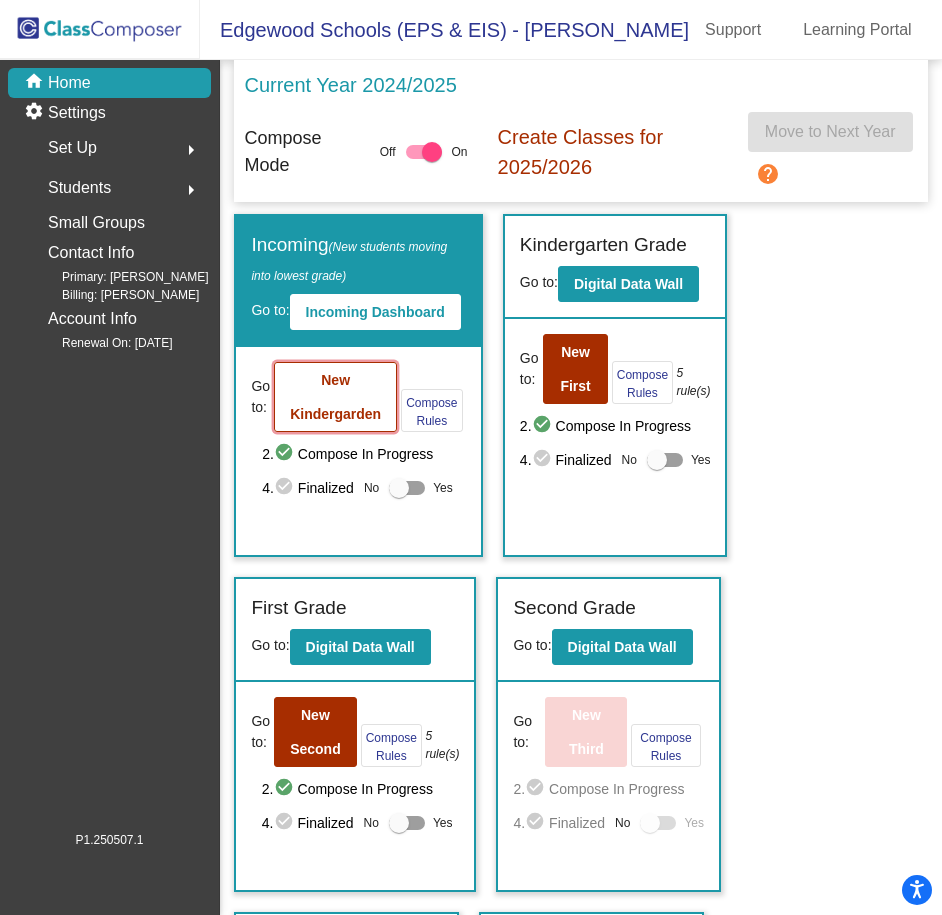 click on "New Kindergarden" 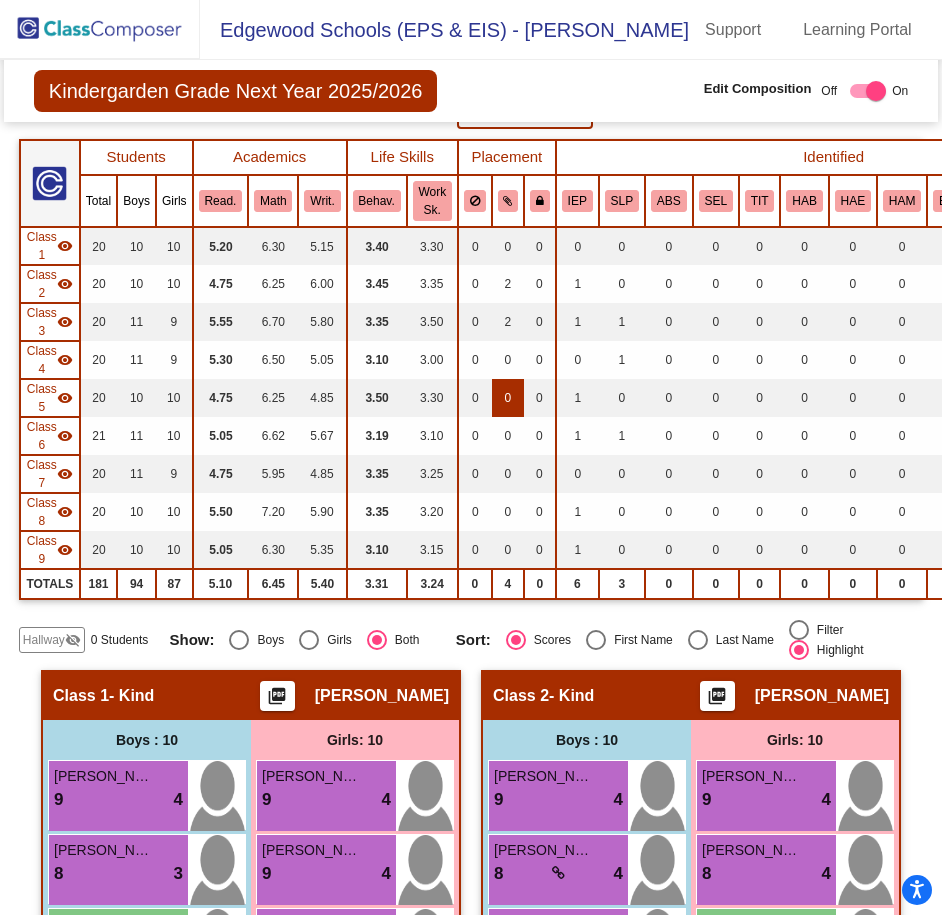 scroll, scrollTop: 0, scrollLeft: 0, axis: both 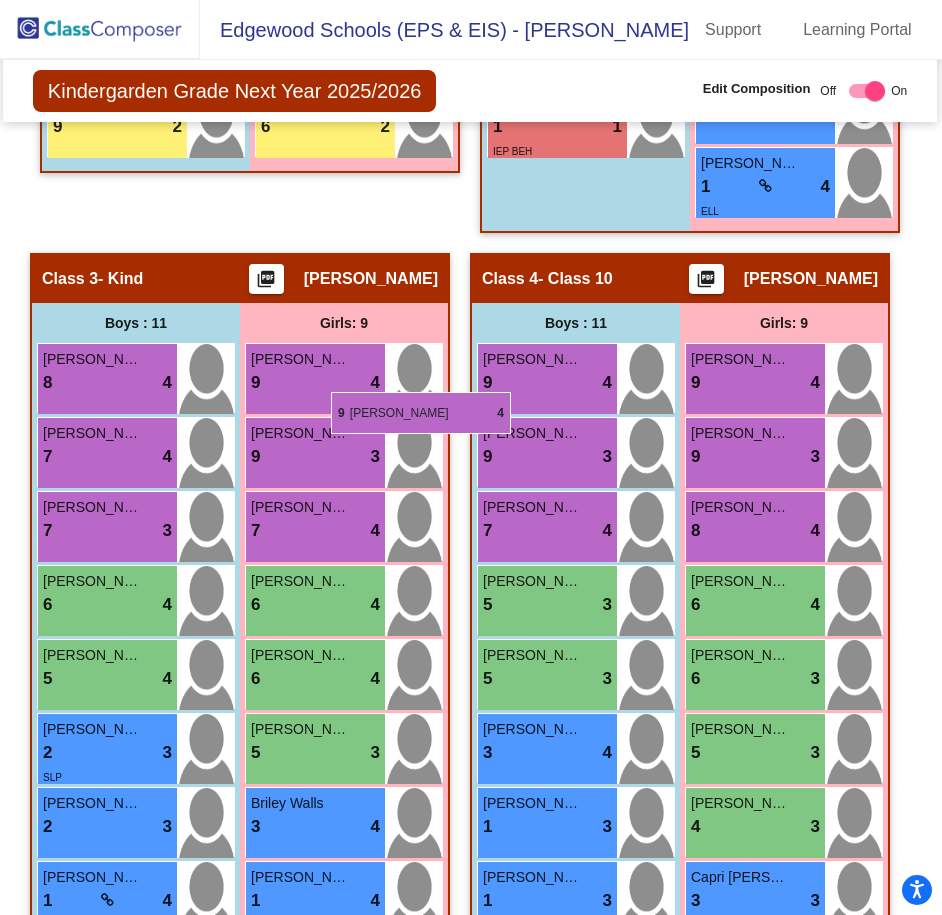 drag, startPoint x: 738, startPoint y: 393, endPoint x: 331, endPoint y: 392, distance: 407.00122 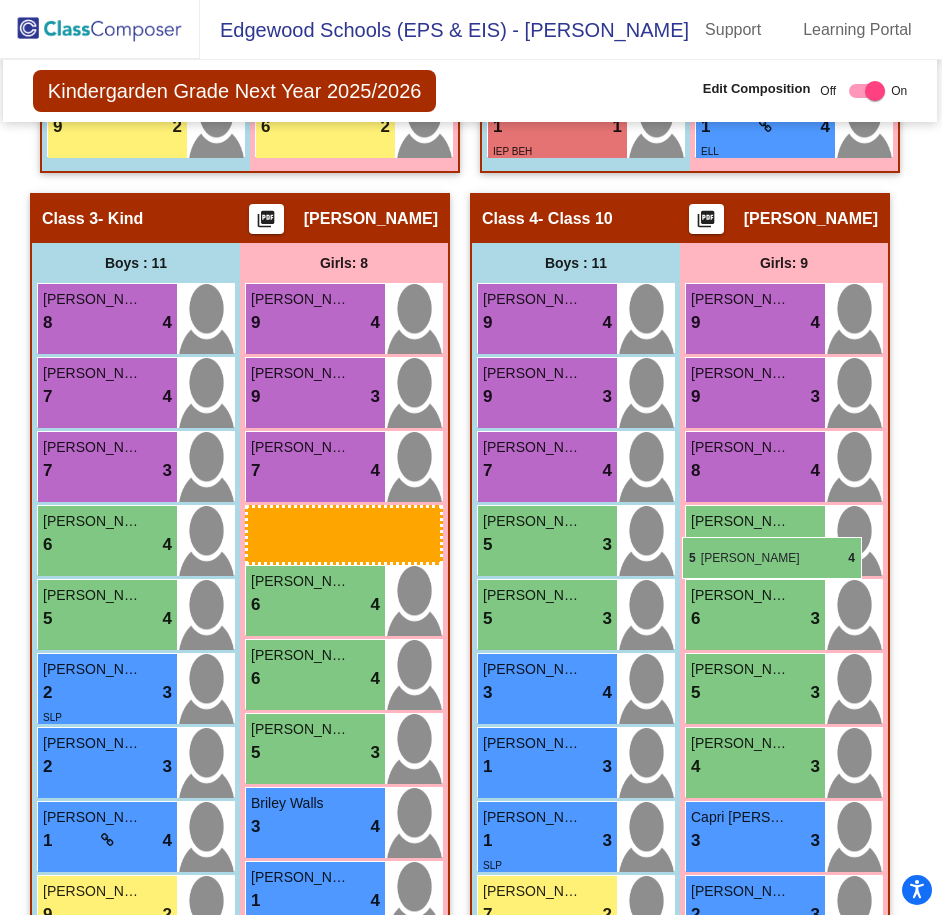 drag, startPoint x: 297, startPoint y: 552, endPoint x: 696, endPoint y: 540, distance: 399.18042 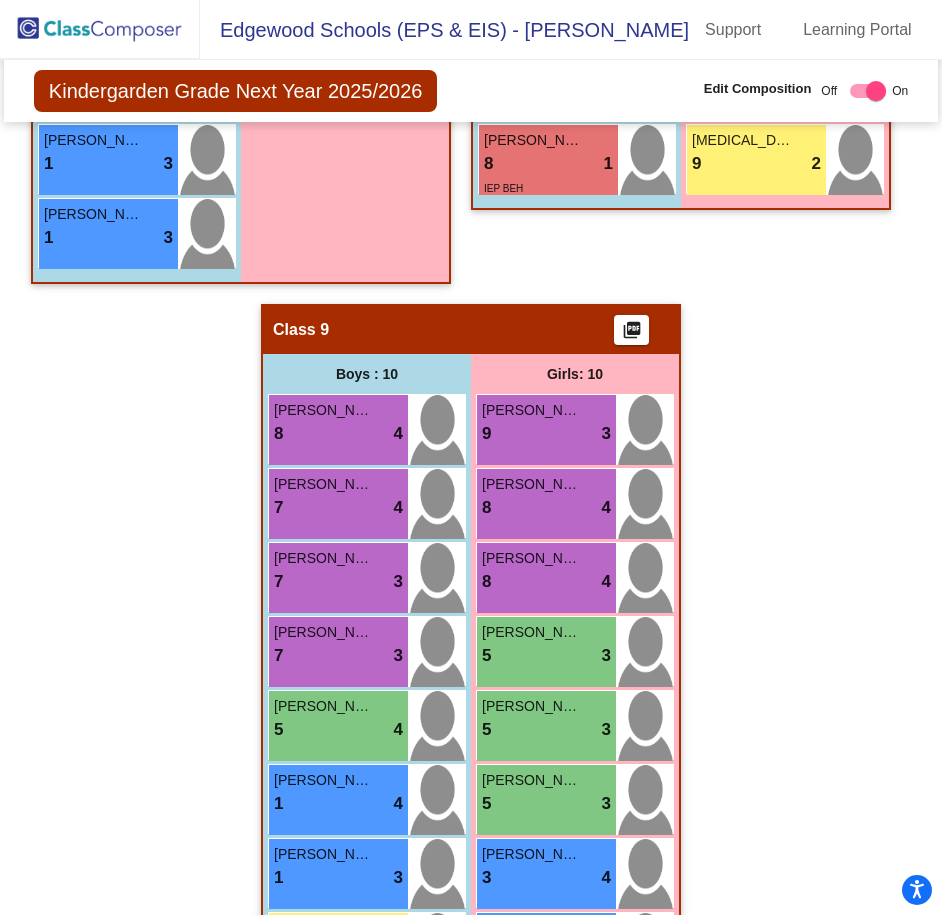 scroll, scrollTop: 4178, scrollLeft: 0, axis: vertical 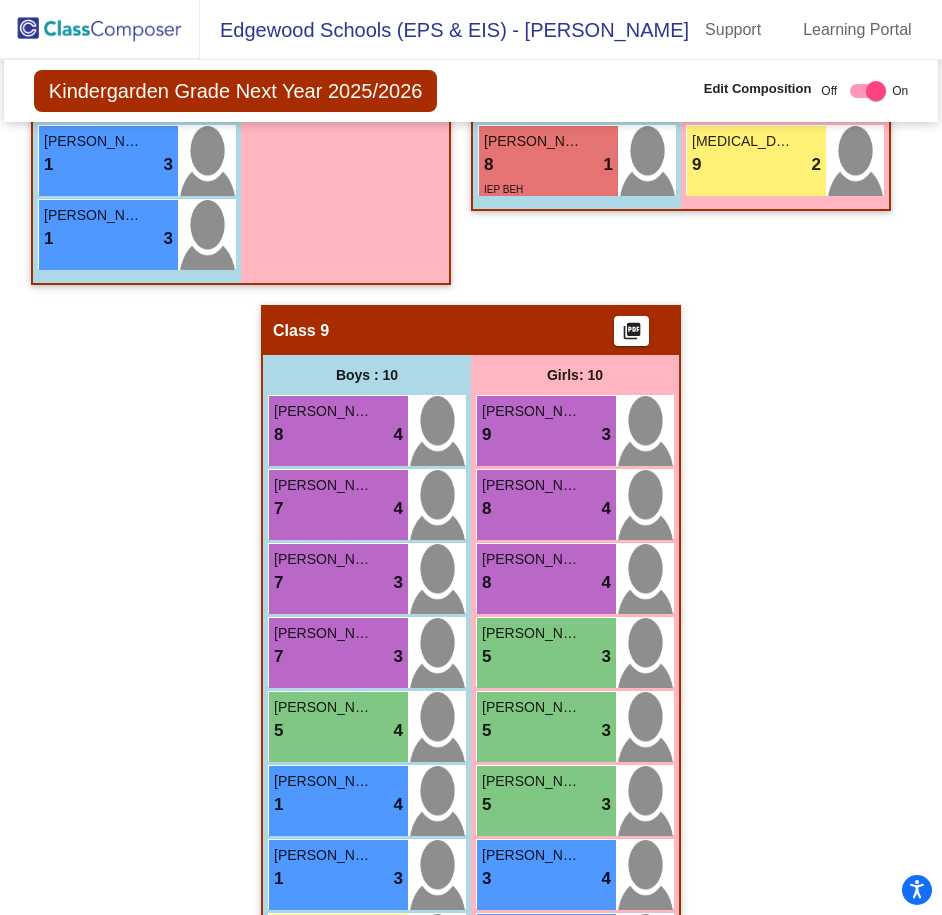click on "9 lock do_not_disturb_alt 4" at bounding box center [756, -501] 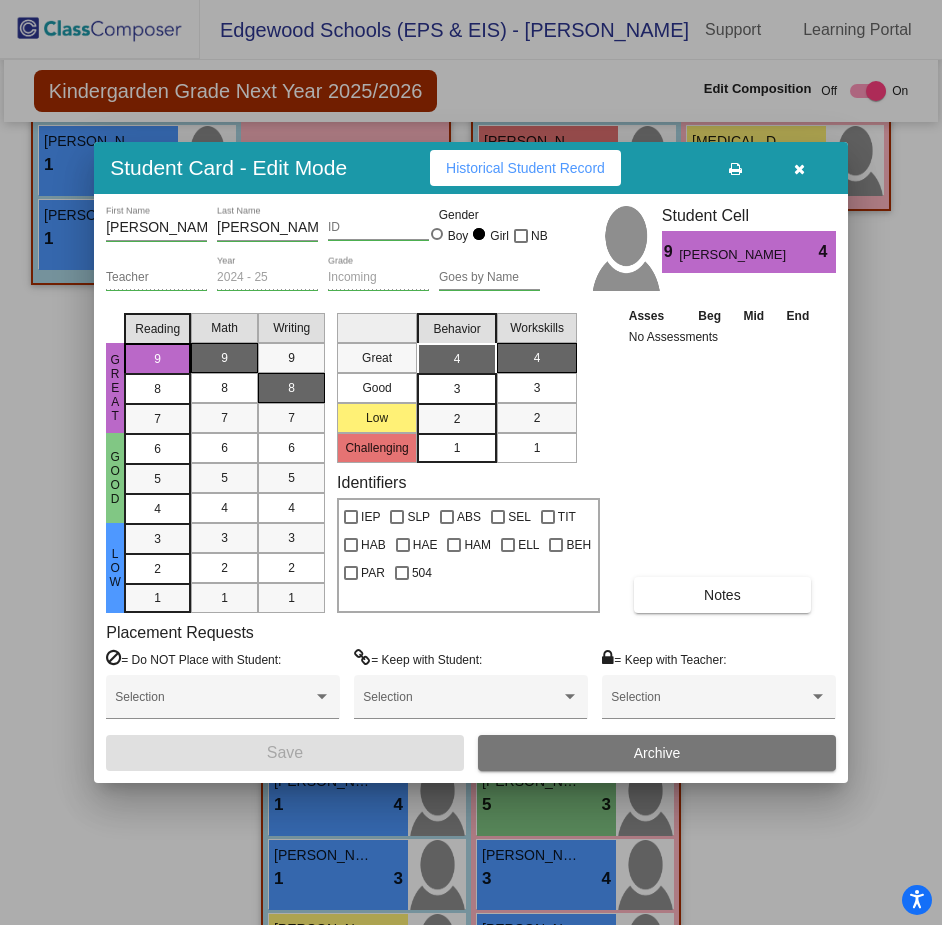 click at bounding box center (799, 169) 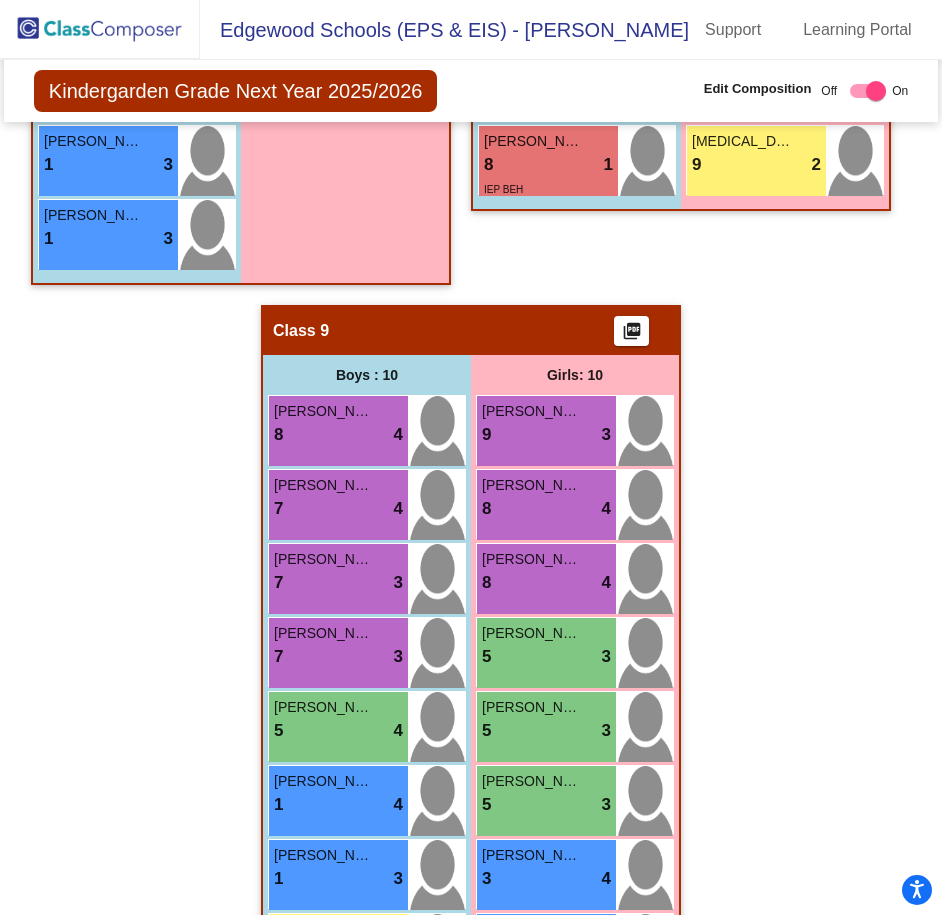 click on "9 lock do_not_disturb_alt 3" at bounding box center (756, -353) 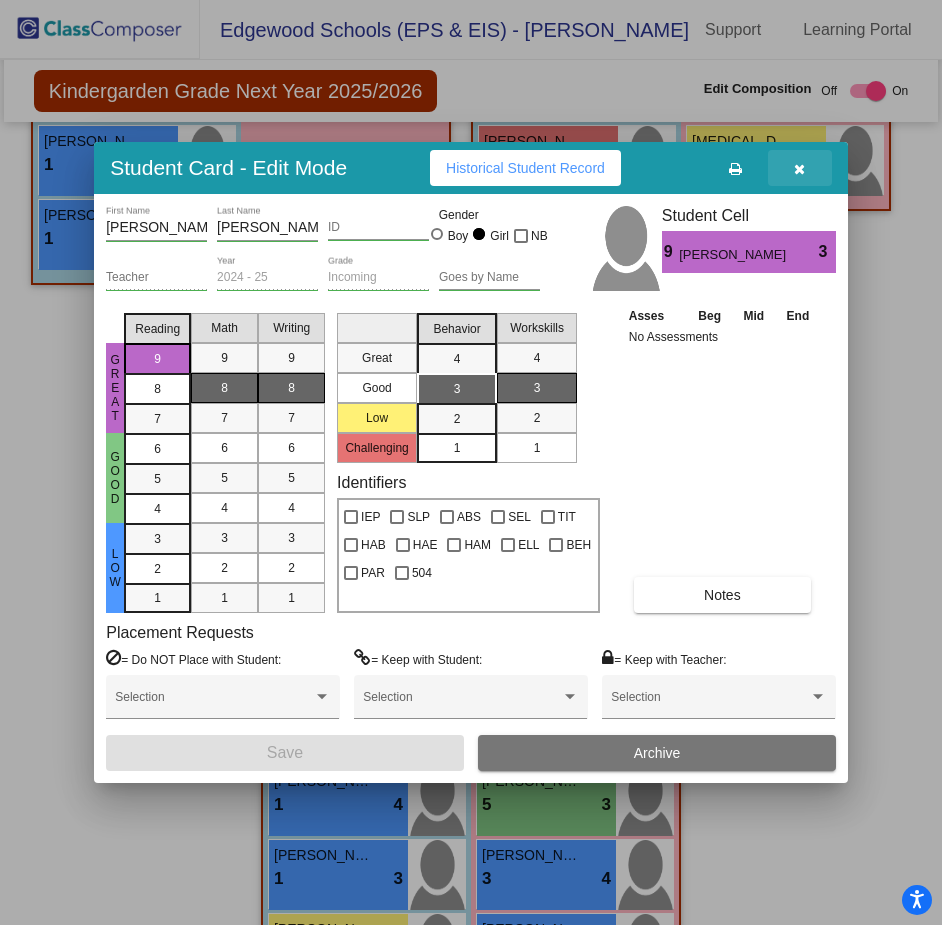 click at bounding box center (800, 168) 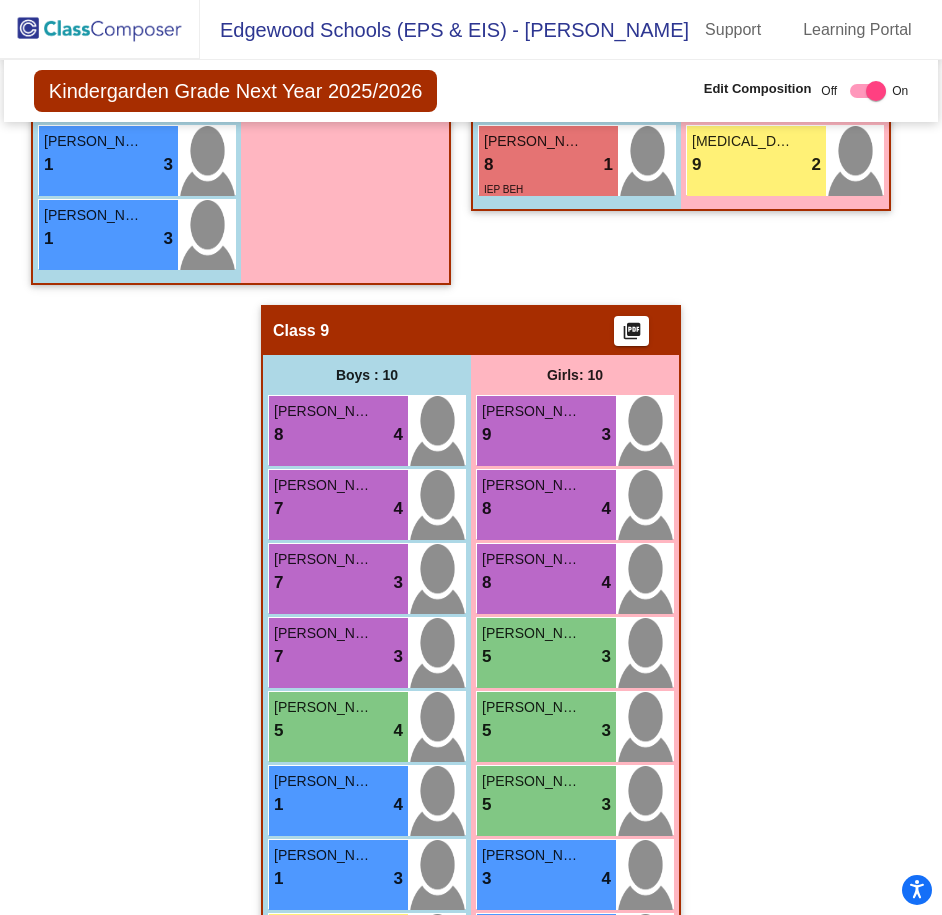 click on "9 lock do_not_disturb_alt 4" at bounding box center [756, -427] 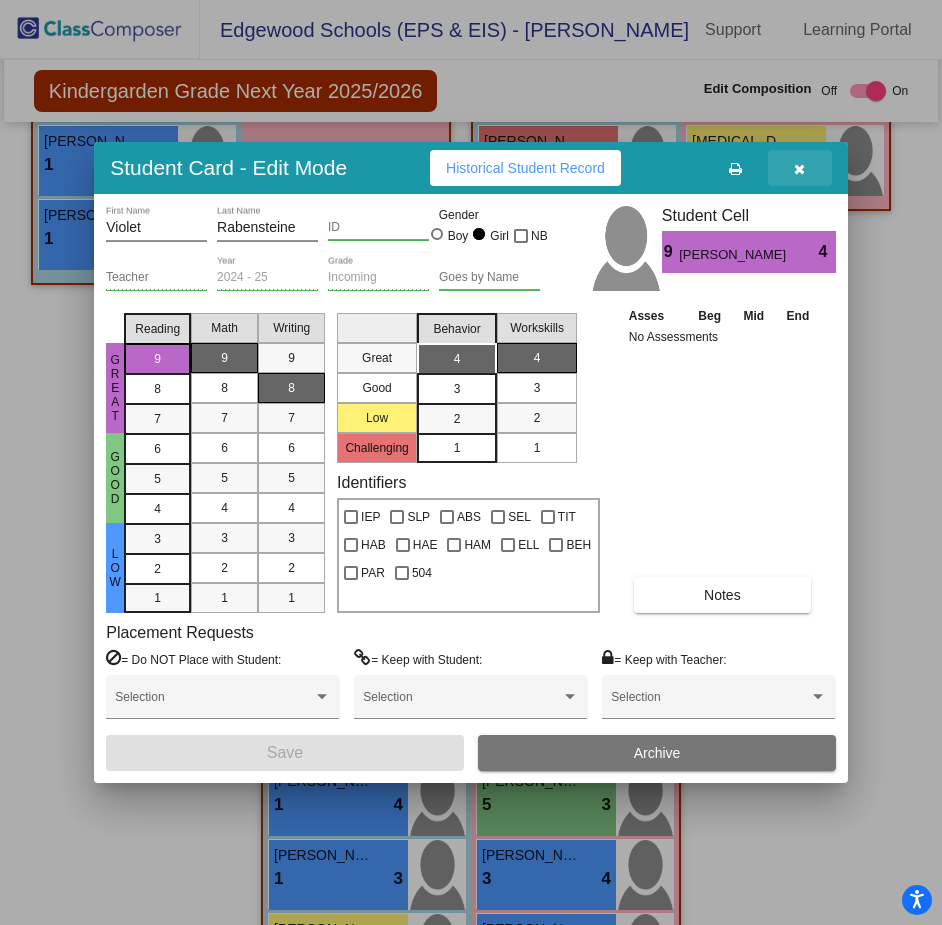 click at bounding box center (800, 168) 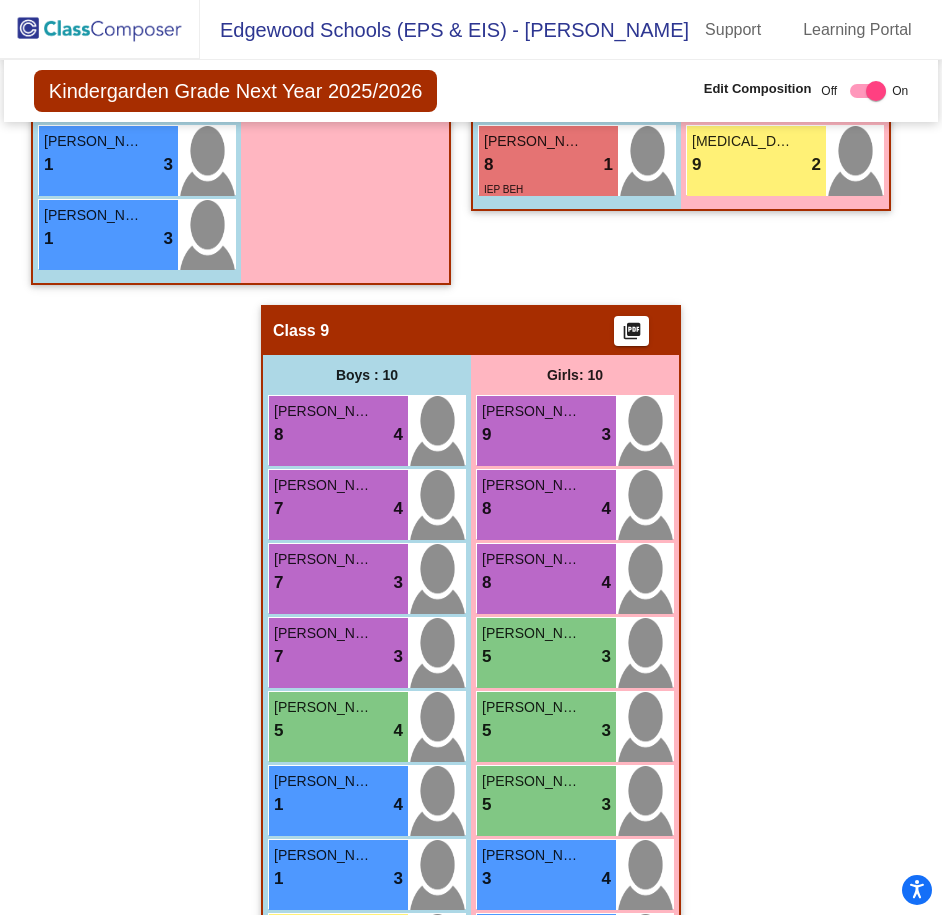 click on "9 lock do_not_disturb_alt 4" at bounding box center (756, -501) 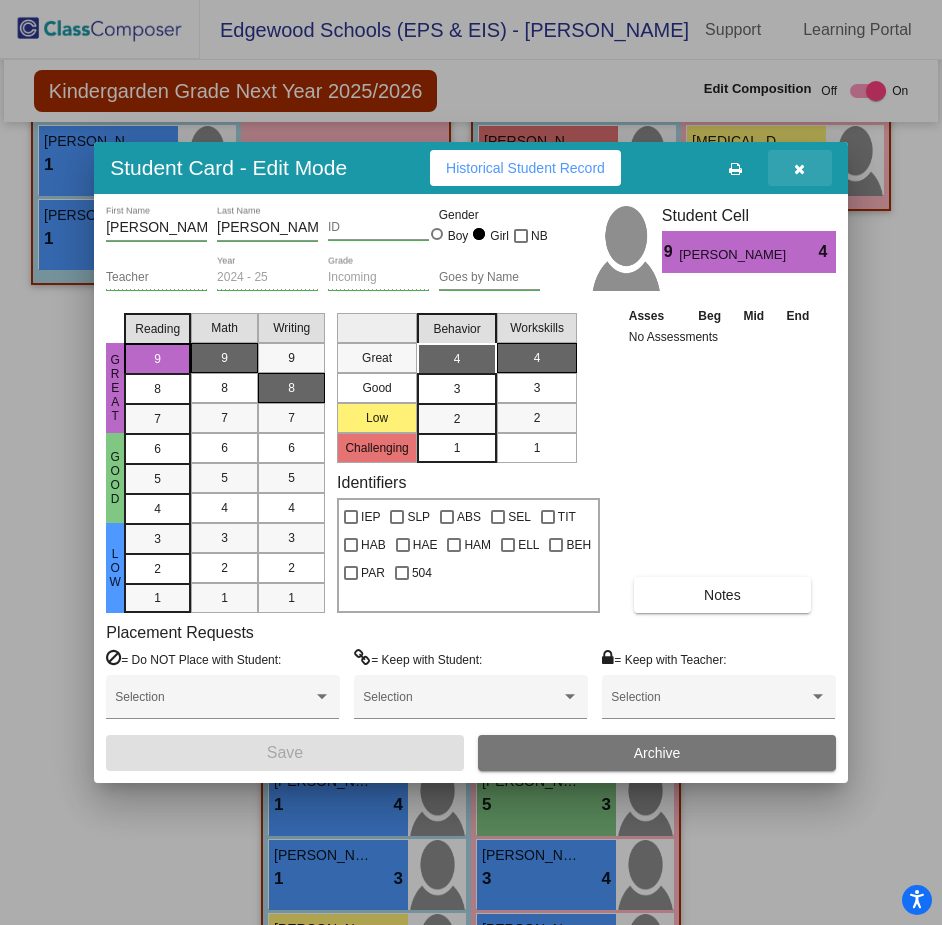 click at bounding box center (800, 168) 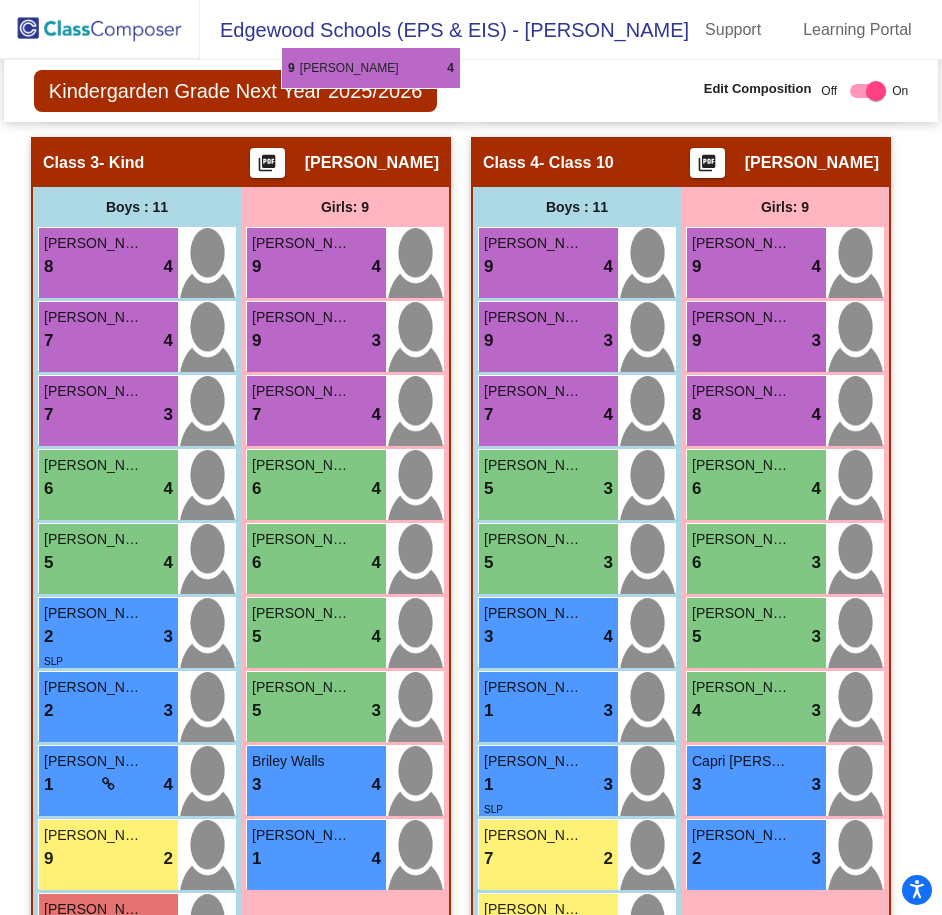 scroll, scrollTop: 1514, scrollLeft: 0, axis: vertical 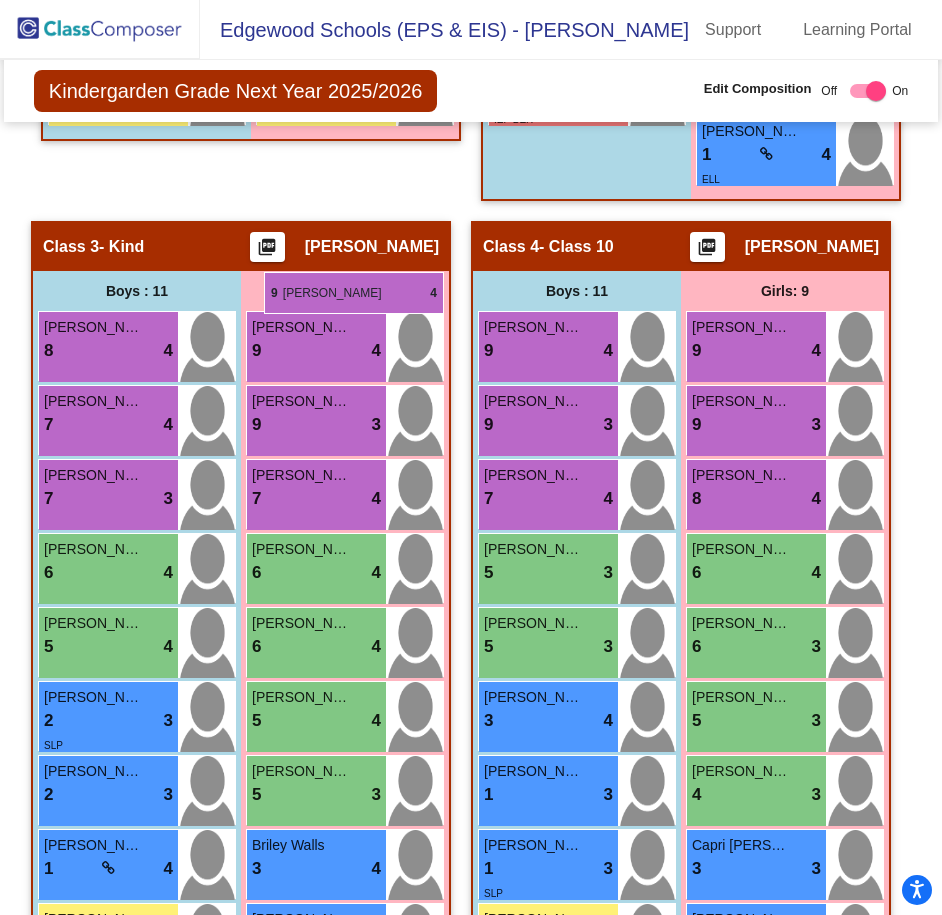 drag, startPoint x: 261, startPoint y: 445, endPoint x: 264, endPoint y: 276, distance: 169.02663 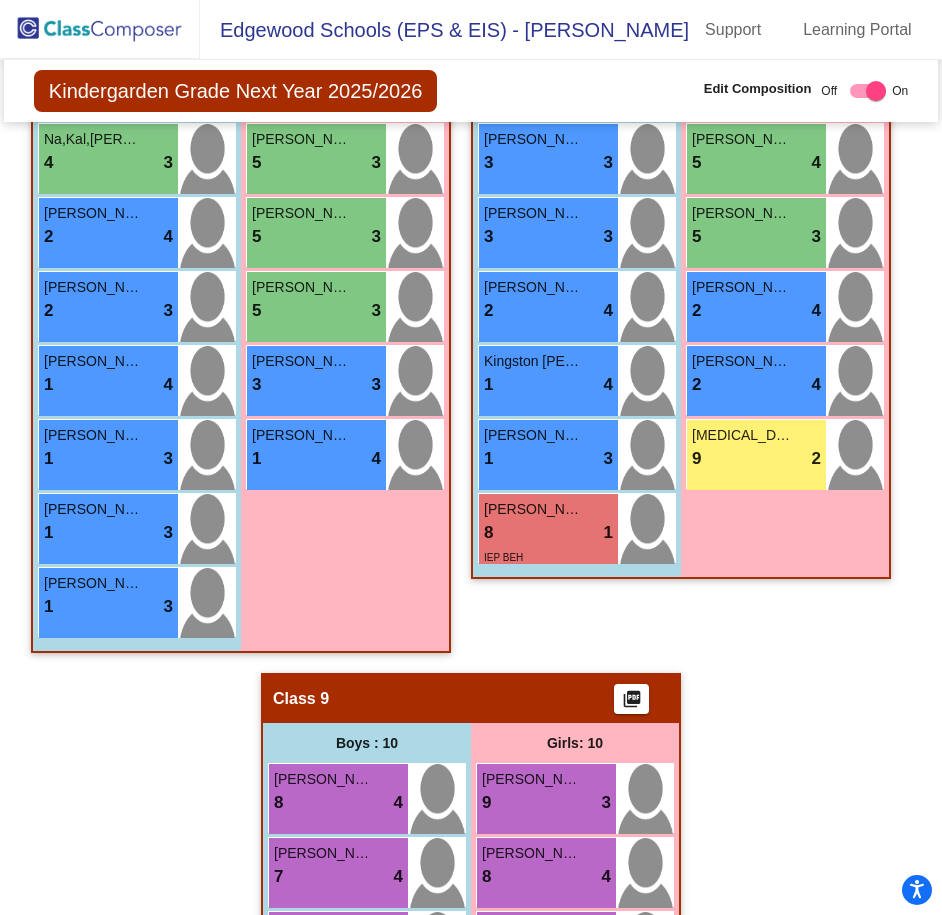 scroll, scrollTop: 3898, scrollLeft: 0, axis: vertical 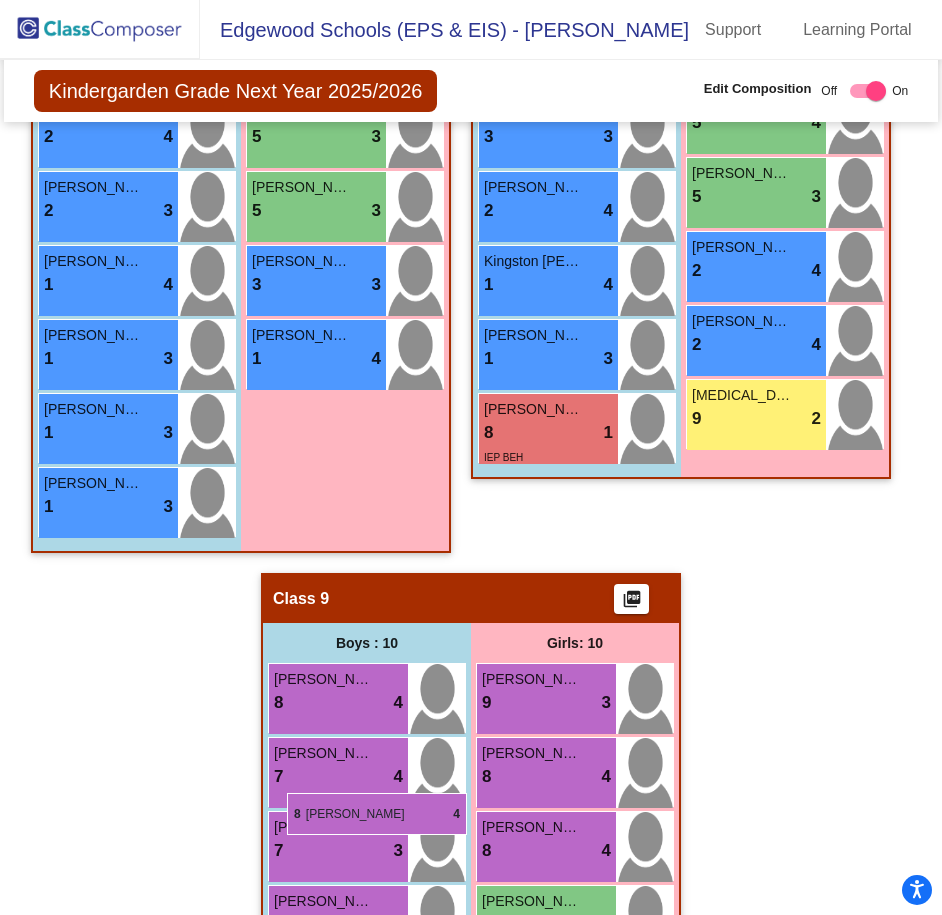 drag, startPoint x: 288, startPoint y: 497, endPoint x: 287, endPoint y: 793, distance: 296.00168 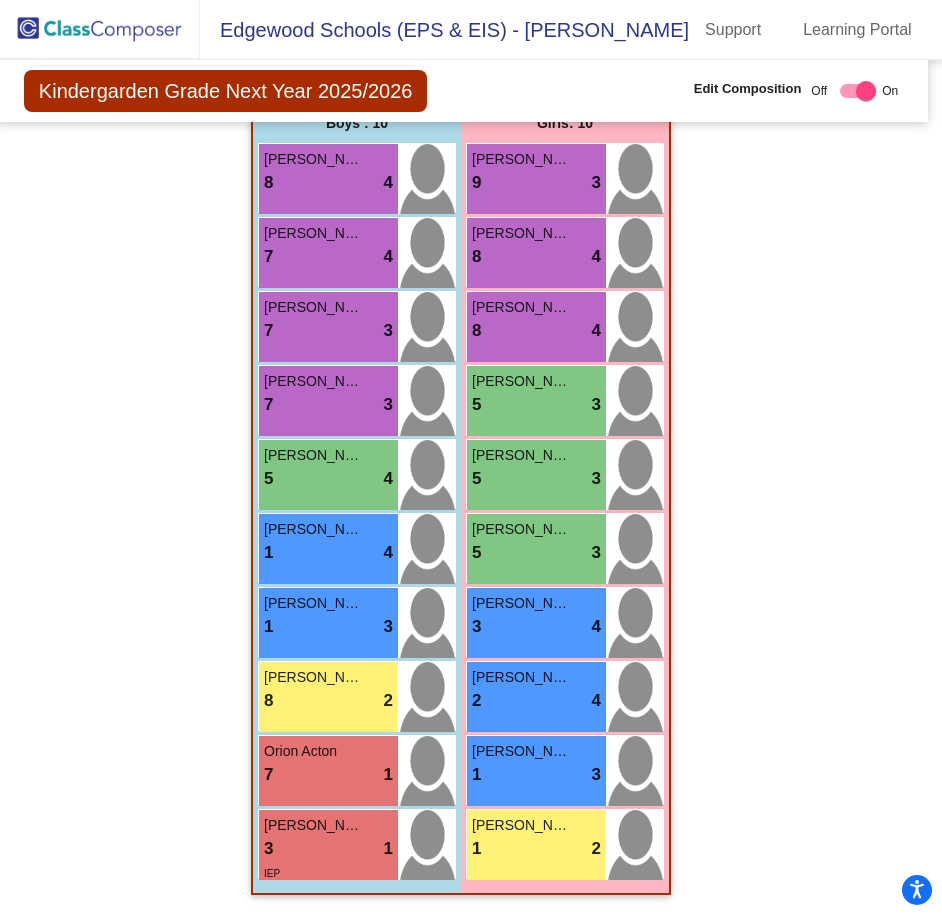 scroll, scrollTop: 4430, scrollLeft: 4, axis: both 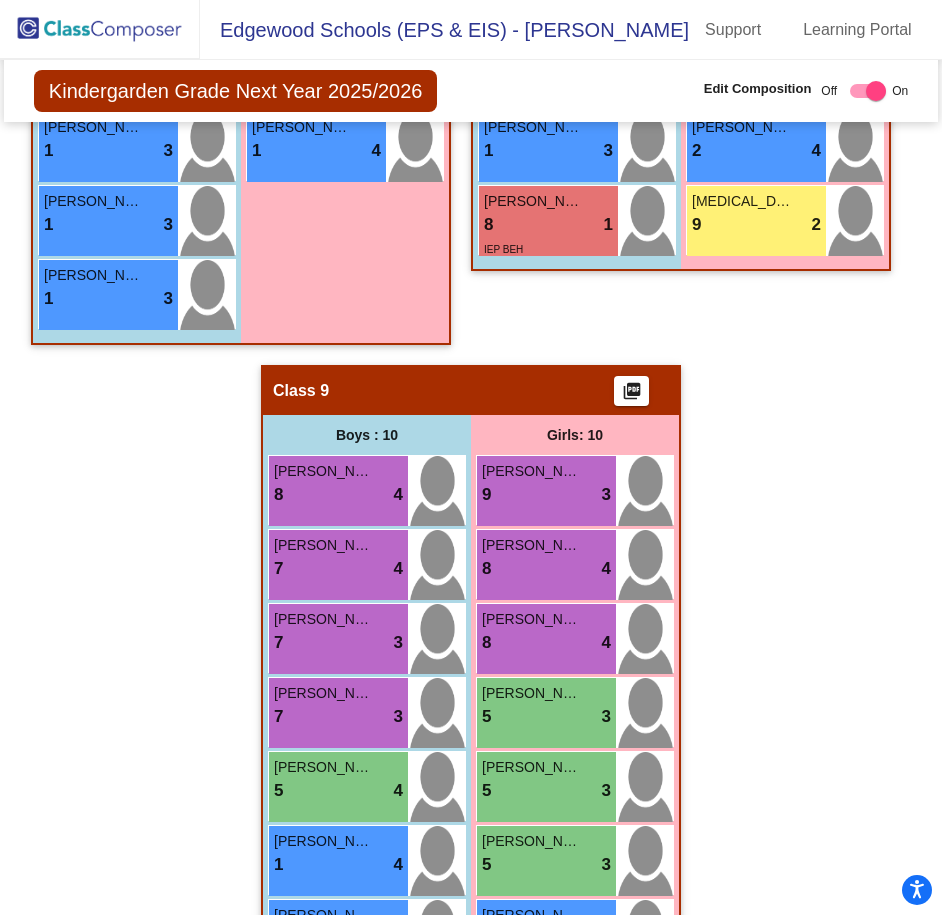 click on "[PERSON_NAME]" at bounding box center (742, -391) 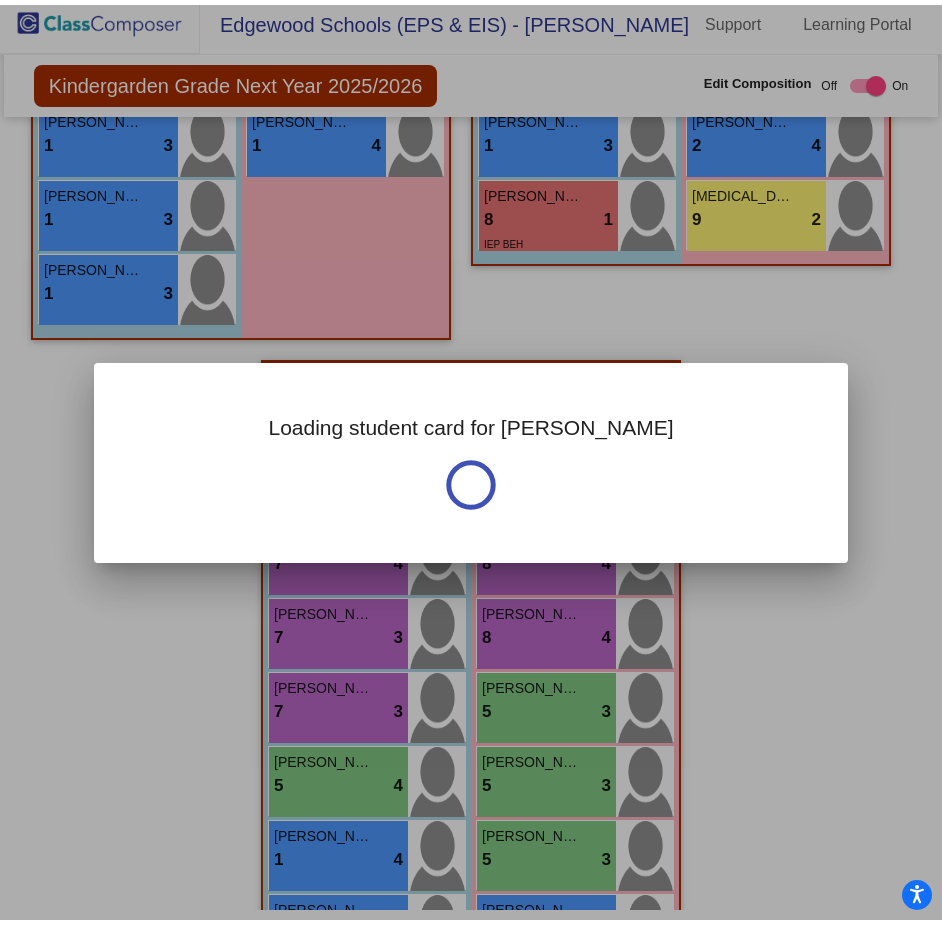 scroll, scrollTop: 0, scrollLeft: 0, axis: both 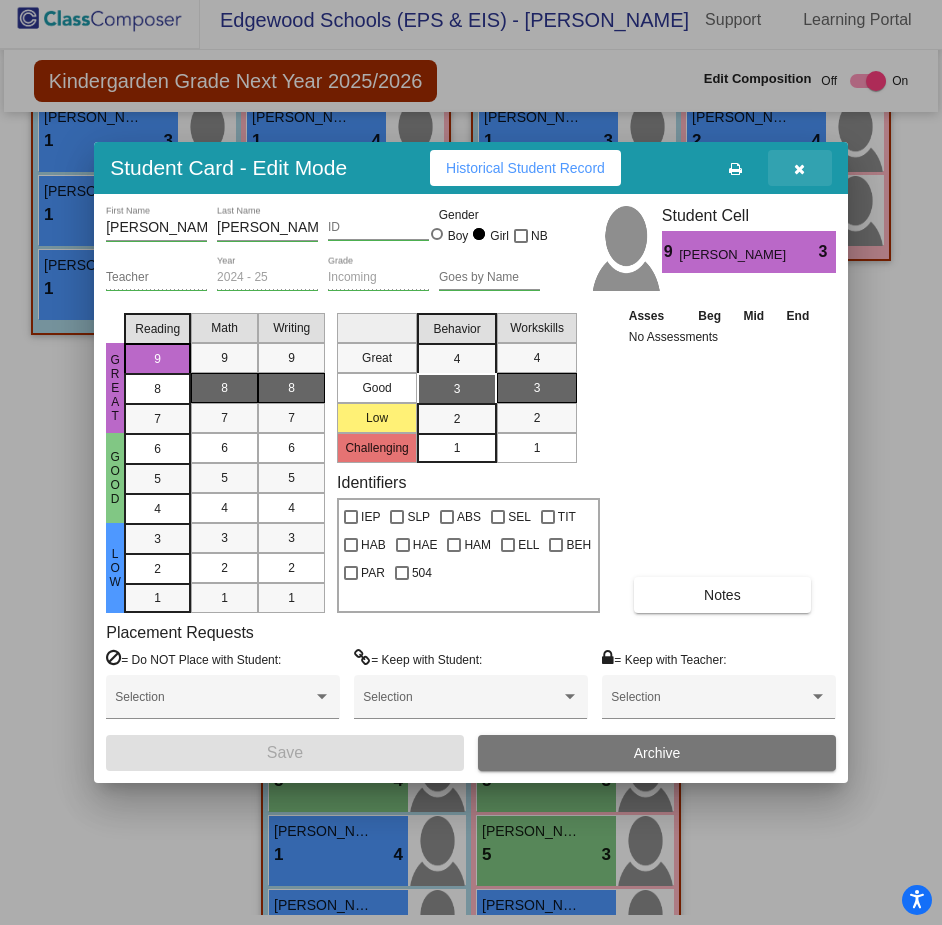 click at bounding box center [799, 169] 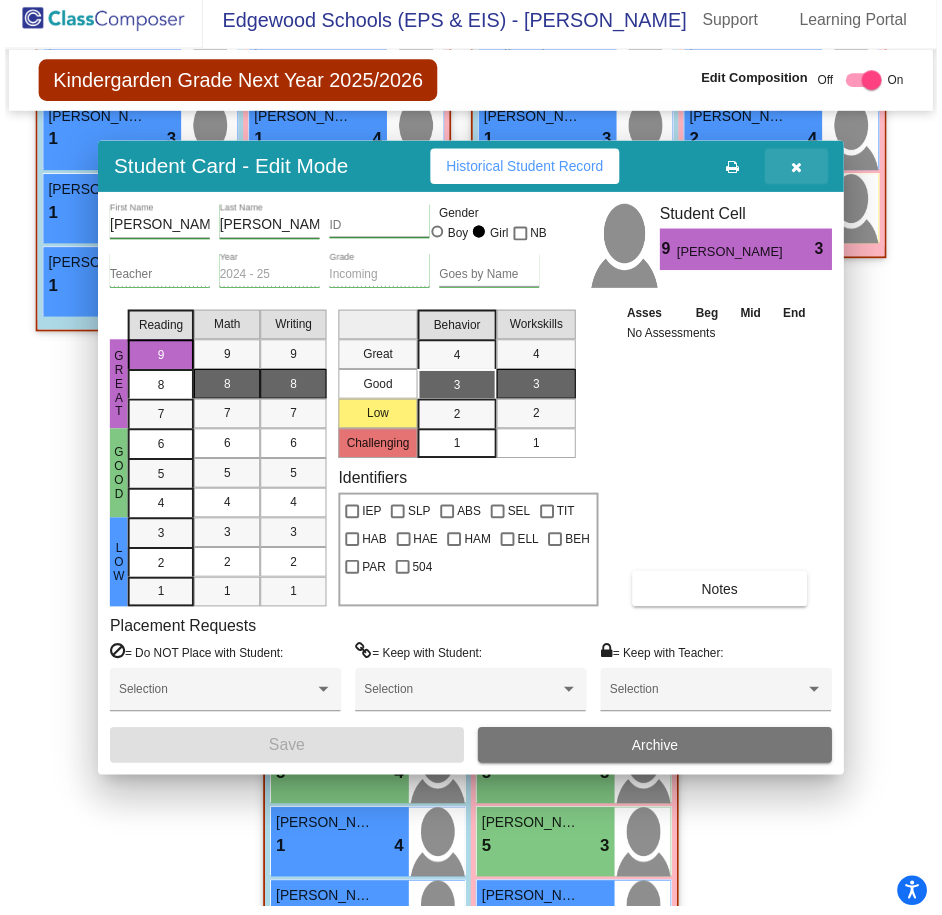 scroll, scrollTop: 10, scrollLeft: 0, axis: vertical 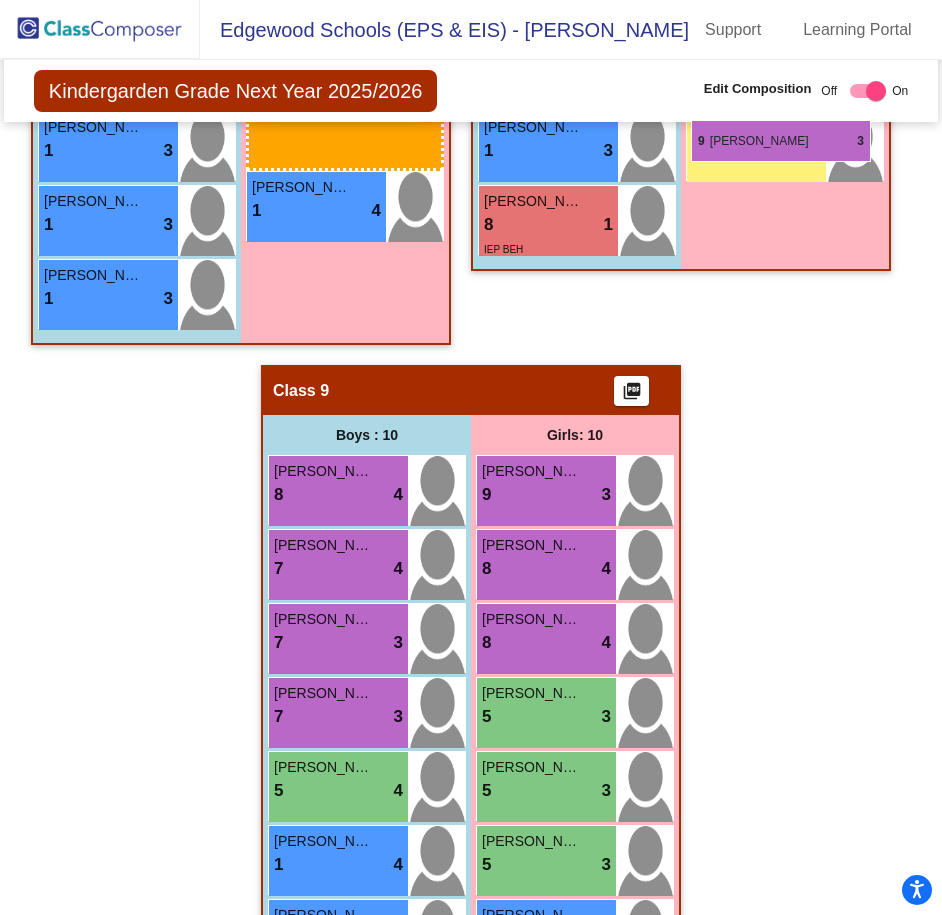 drag, startPoint x: 350, startPoint y: 556, endPoint x: 693, endPoint y: 120, distance: 554.7477 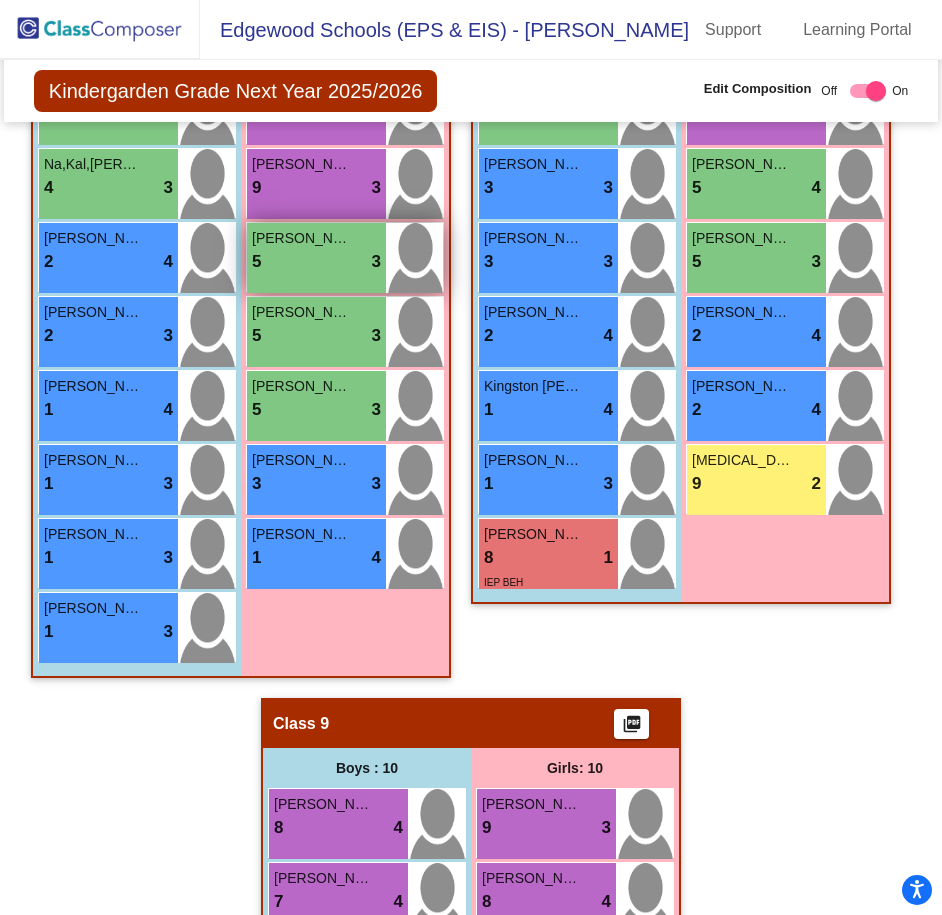 scroll, scrollTop: 3785, scrollLeft: 0, axis: vertical 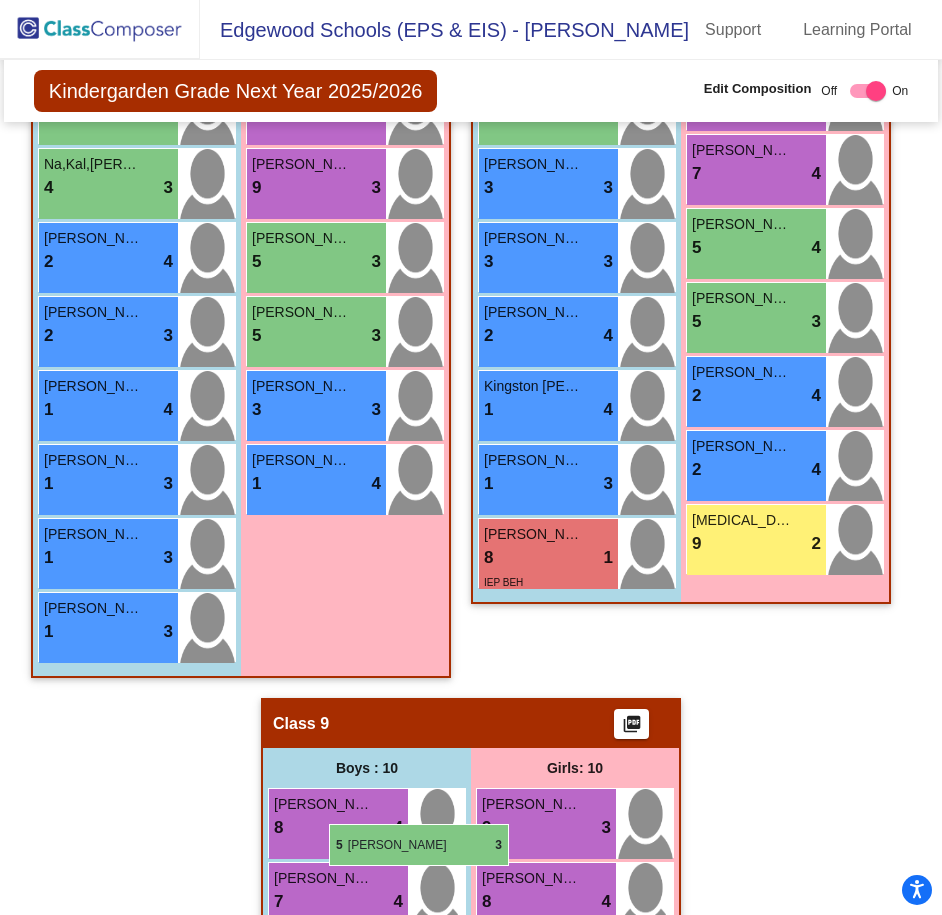 drag, startPoint x: 734, startPoint y: 249, endPoint x: 327, endPoint y: 824, distance: 704.46716 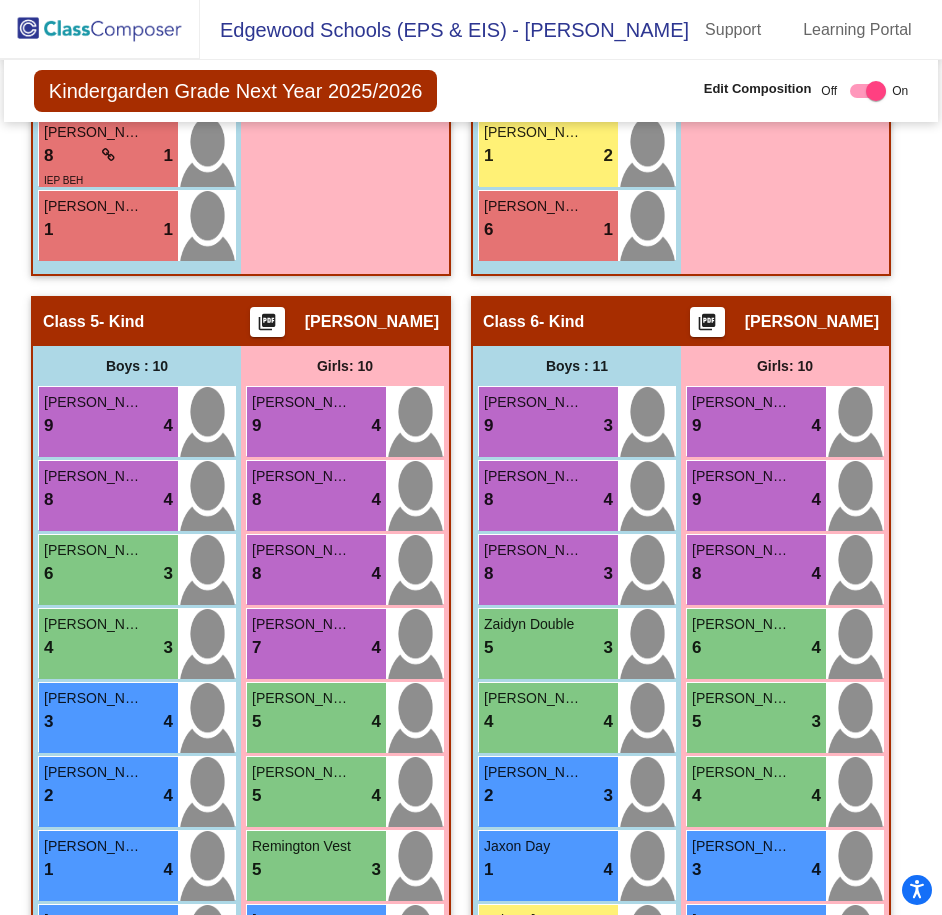 scroll, scrollTop: 2332, scrollLeft: 0, axis: vertical 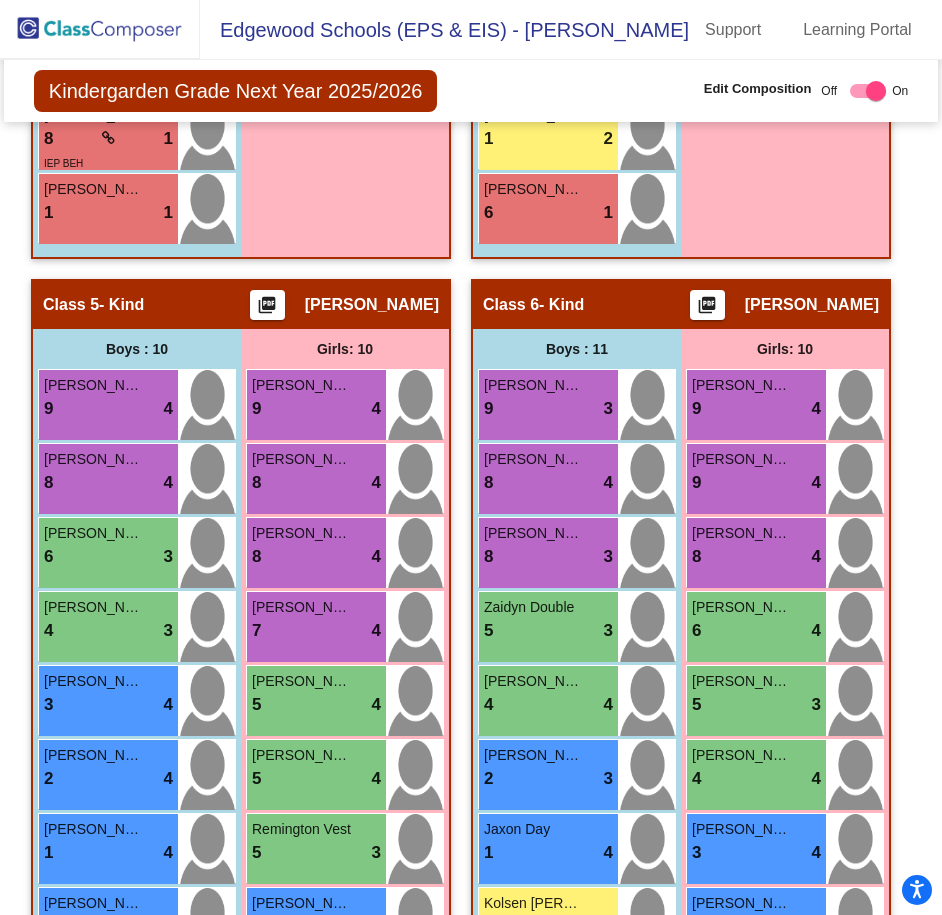 click on "9 lock do_not_disturb_alt 4" at bounding box center [756, -527] 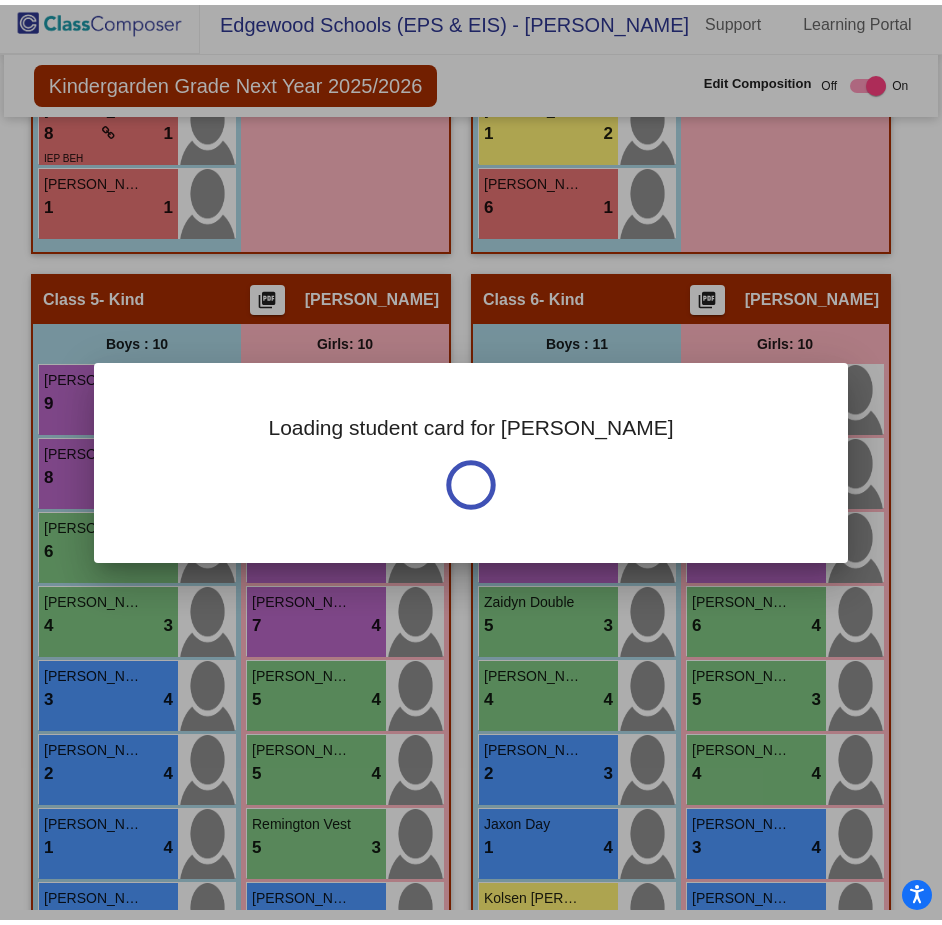 scroll, scrollTop: 0, scrollLeft: 0, axis: both 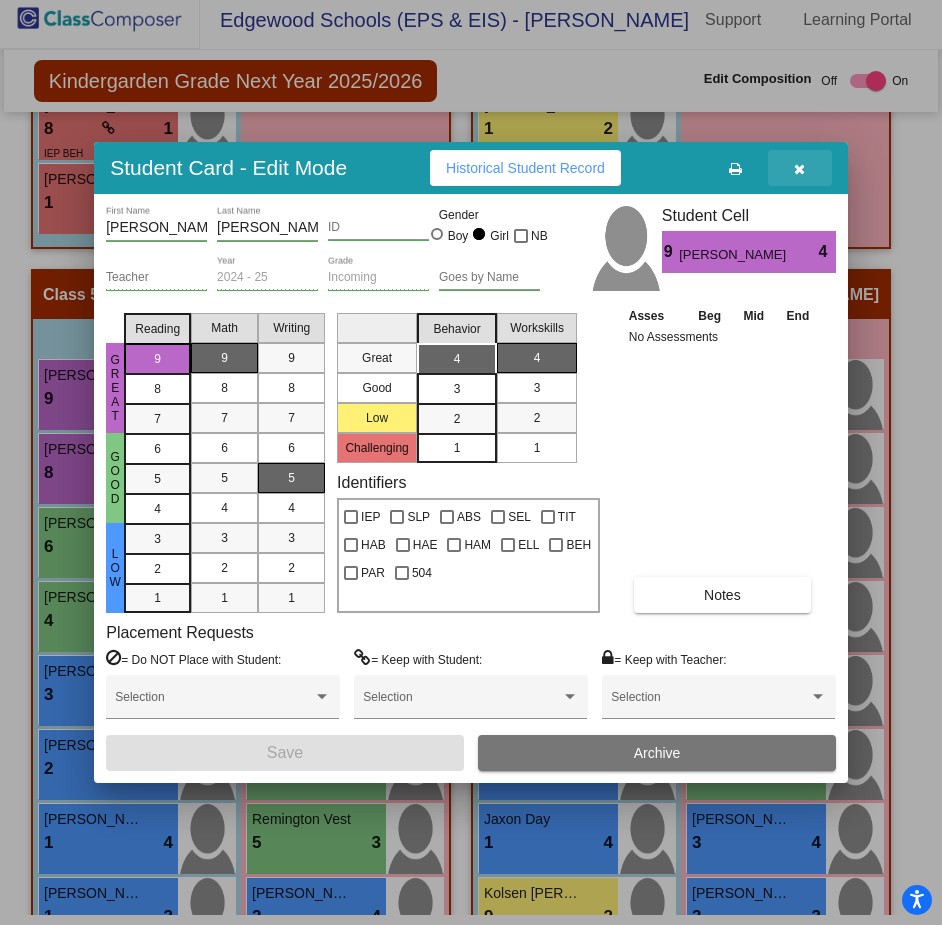 click at bounding box center (800, 168) 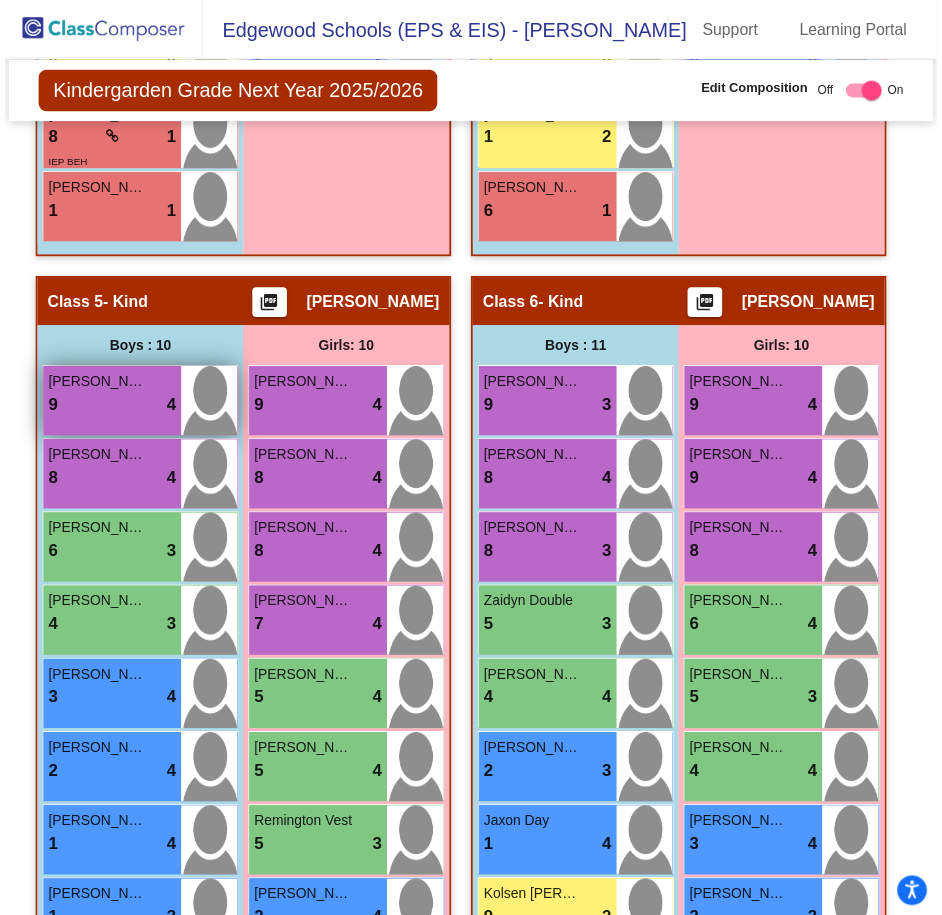 scroll, scrollTop: 10, scrollLeft: 0, axis: vertical 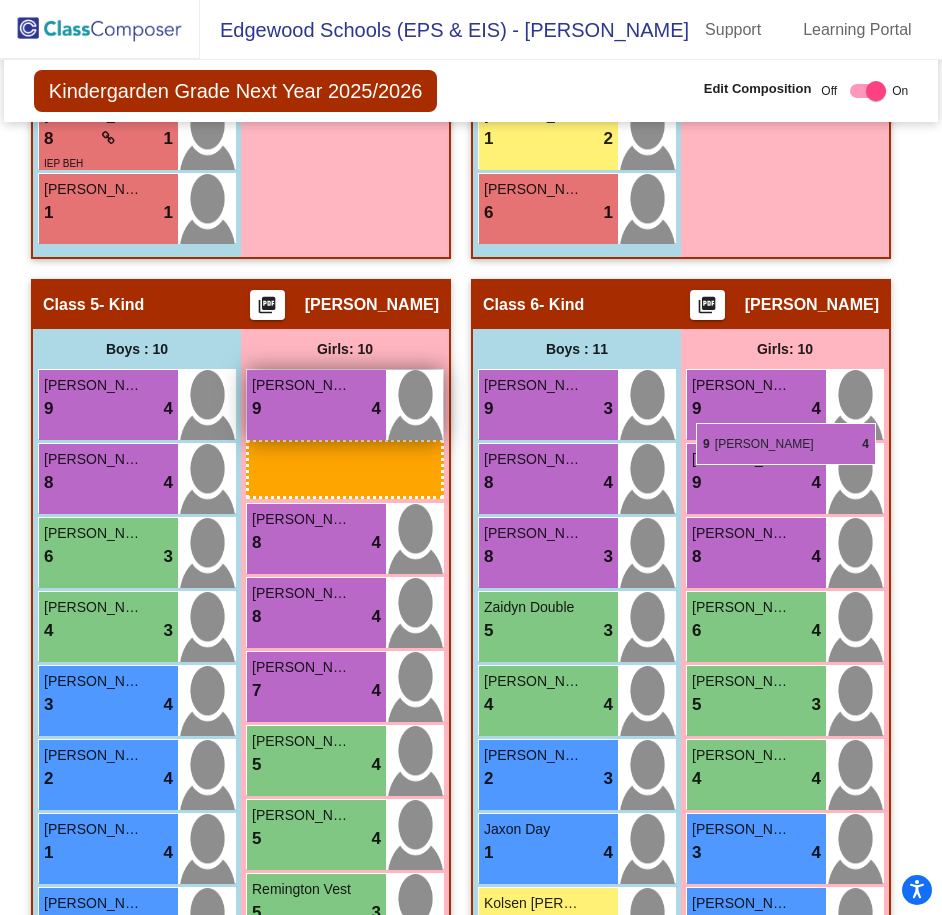drag, startPoint x: 304, startPoint y: 404, endPoint x: 696, endPoint y: 424, distance: 392.5099 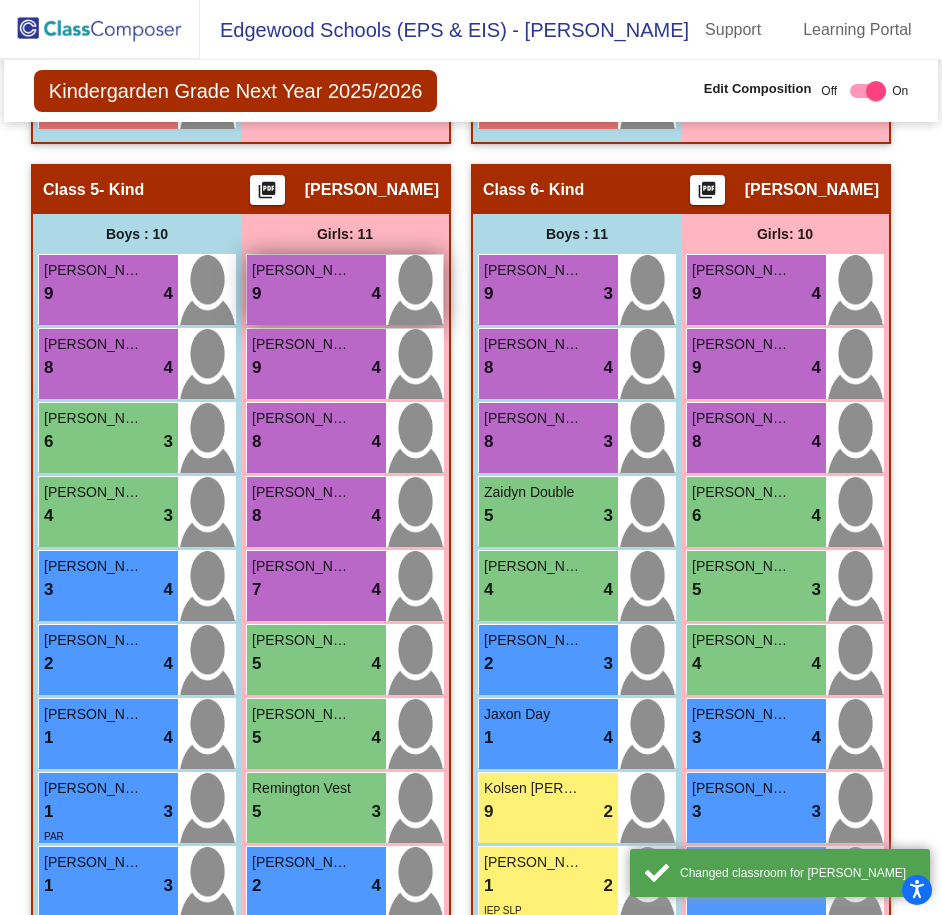 scroll, scrollTop: 2455, scrollLeft: 0, axis: vertical 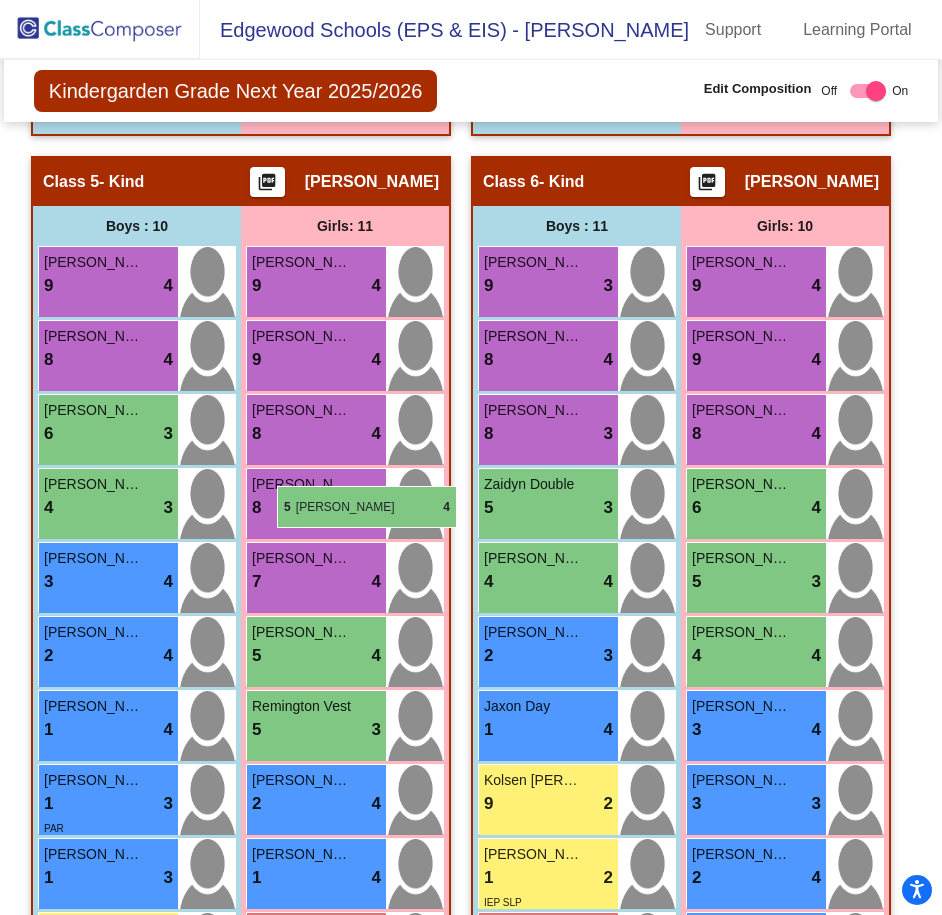 drag, startPoint x: 755, startPoint y: 618, endPoint x: 274, endPoint y: 487, distance: 498.5198 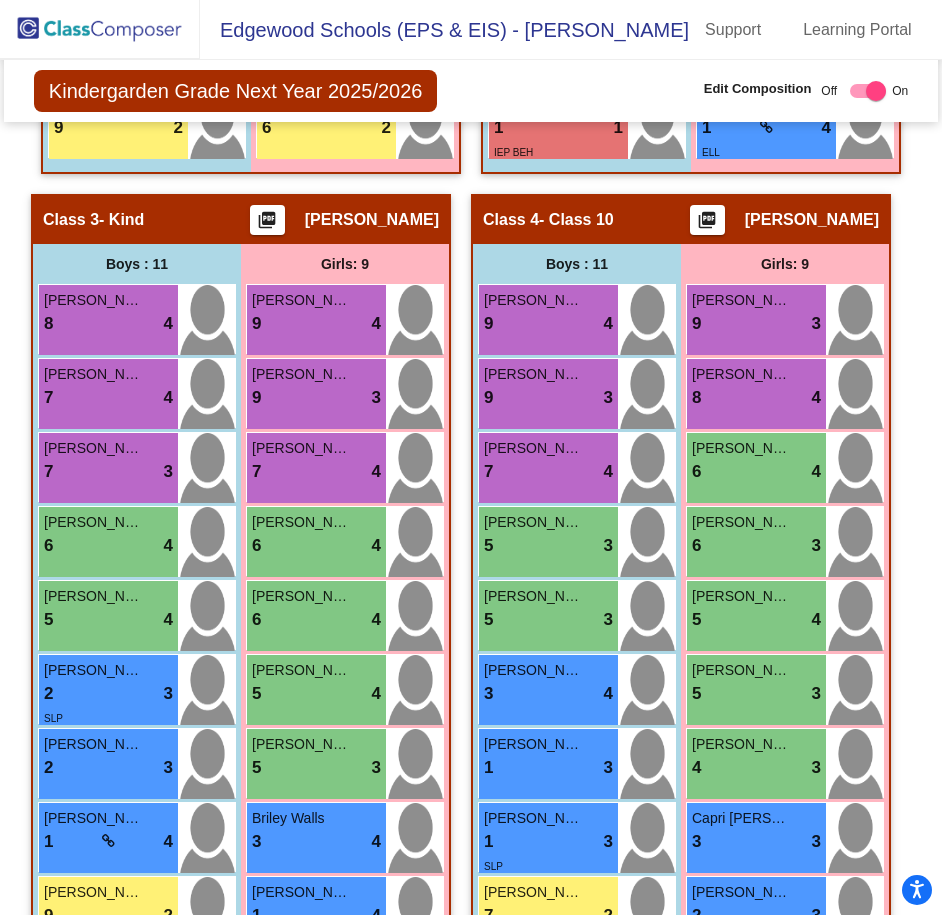 scroll, scrollTop: 1489, scrollLeft: 0, axis: vertical 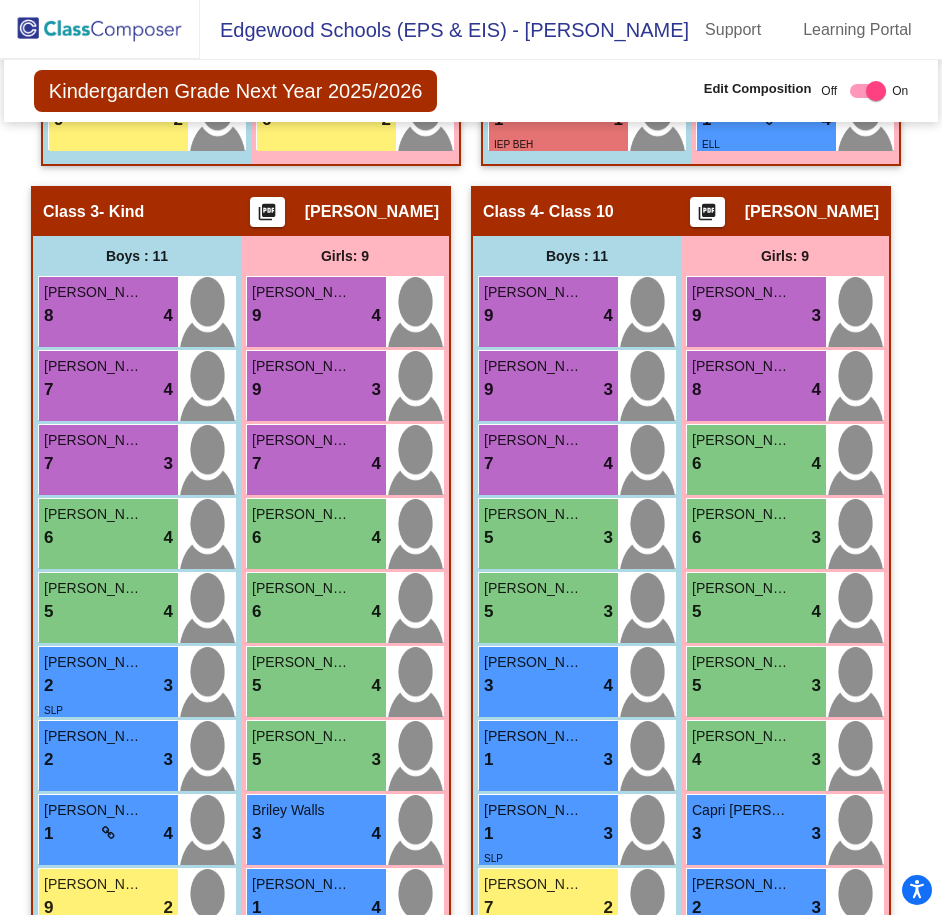 click on "7 lock do_not_disturb_alt 3" at bounding box center [558, -398] 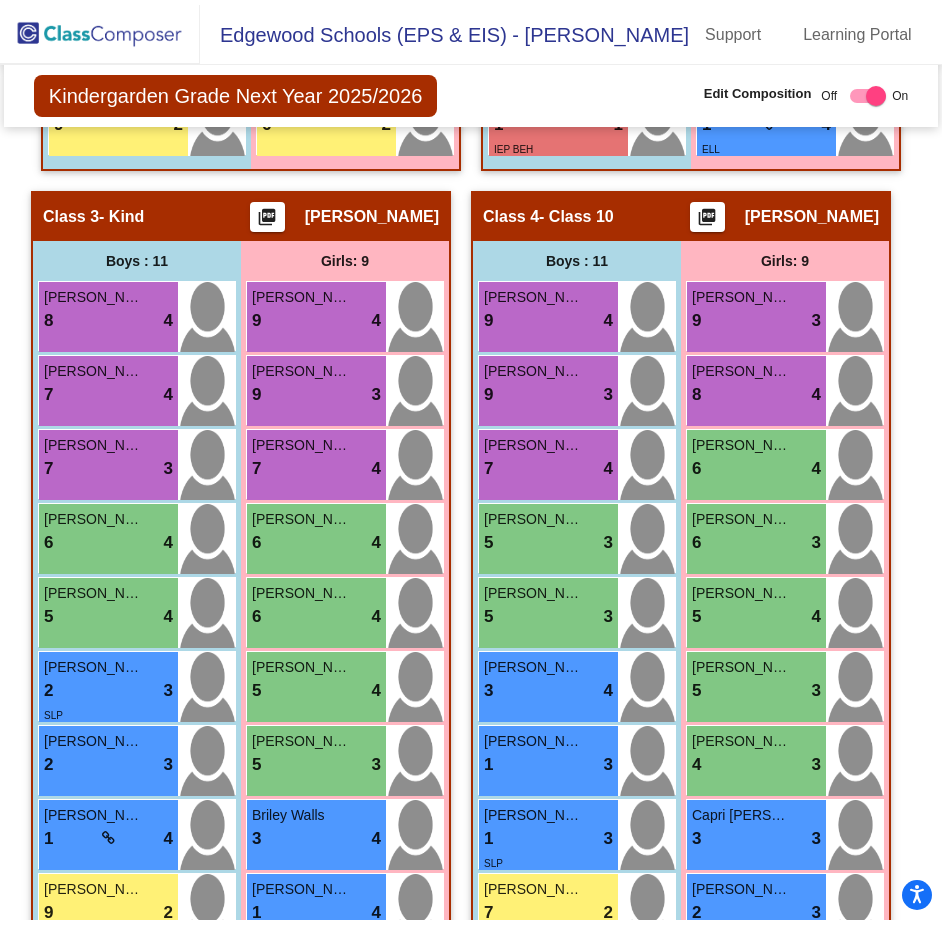 scroll, scrollTop: 0, scrollLeft: 0, axis: both 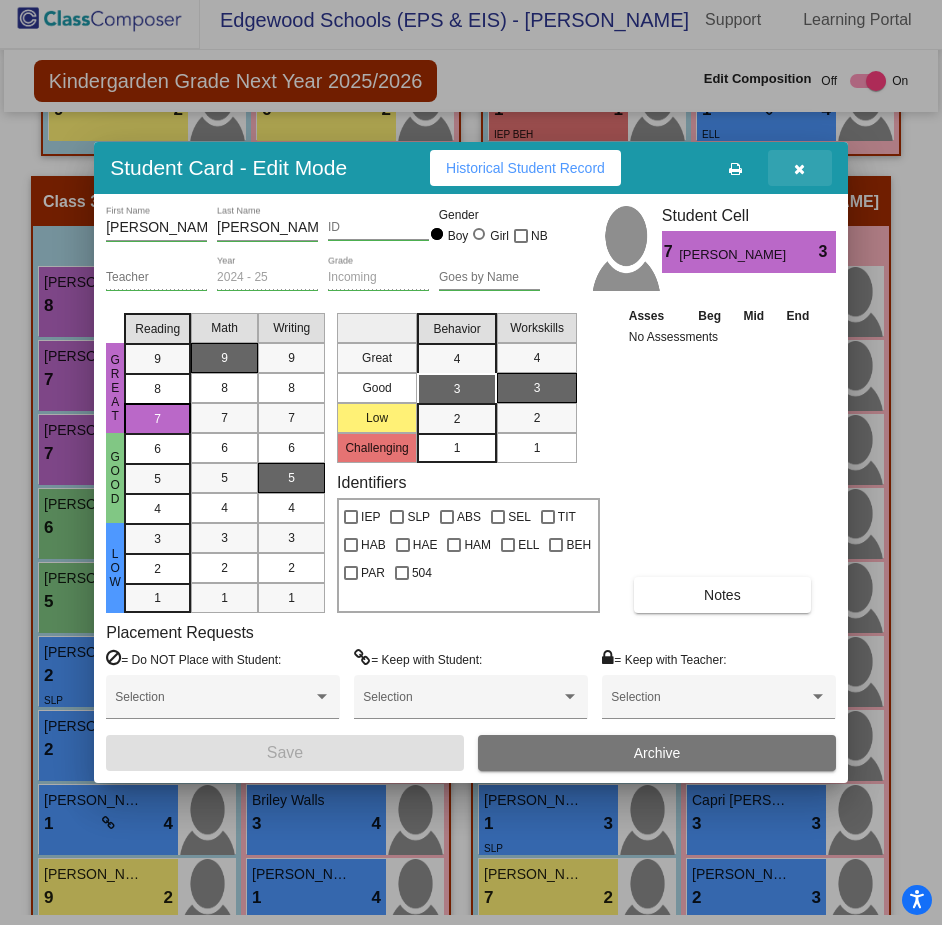 click at bounding box center (800, 168) 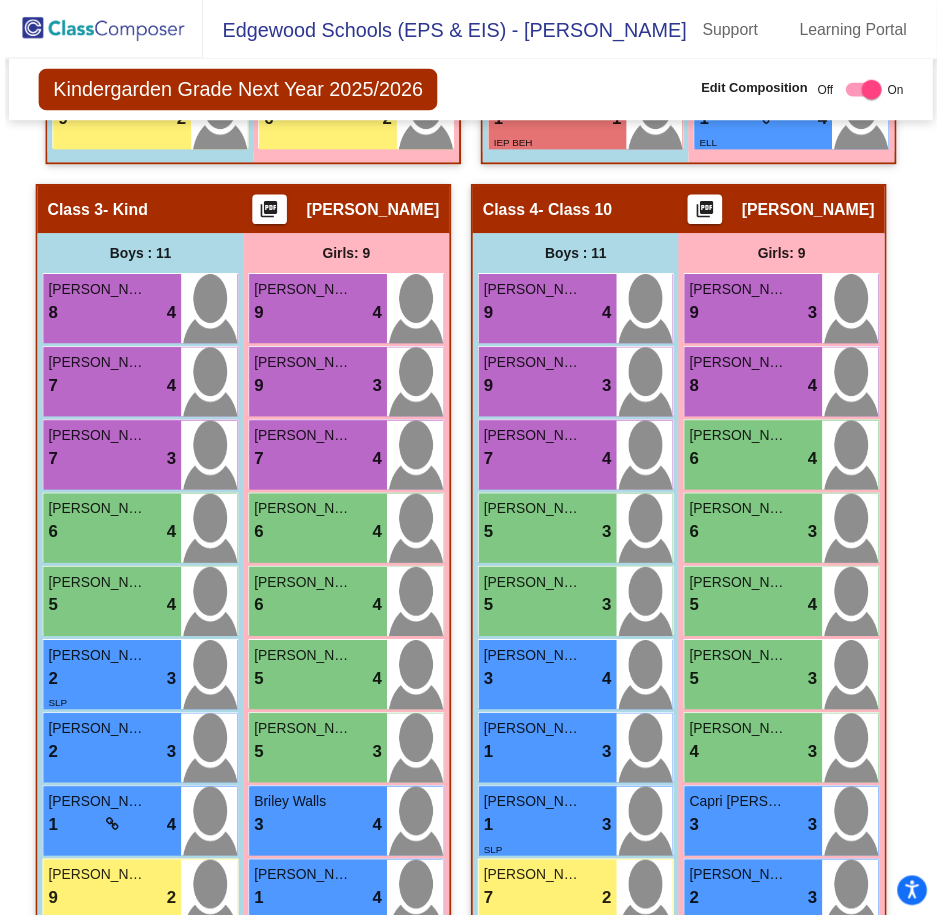 scroll, scrollTop: 10, scrollLeft: 0, axis: vertical 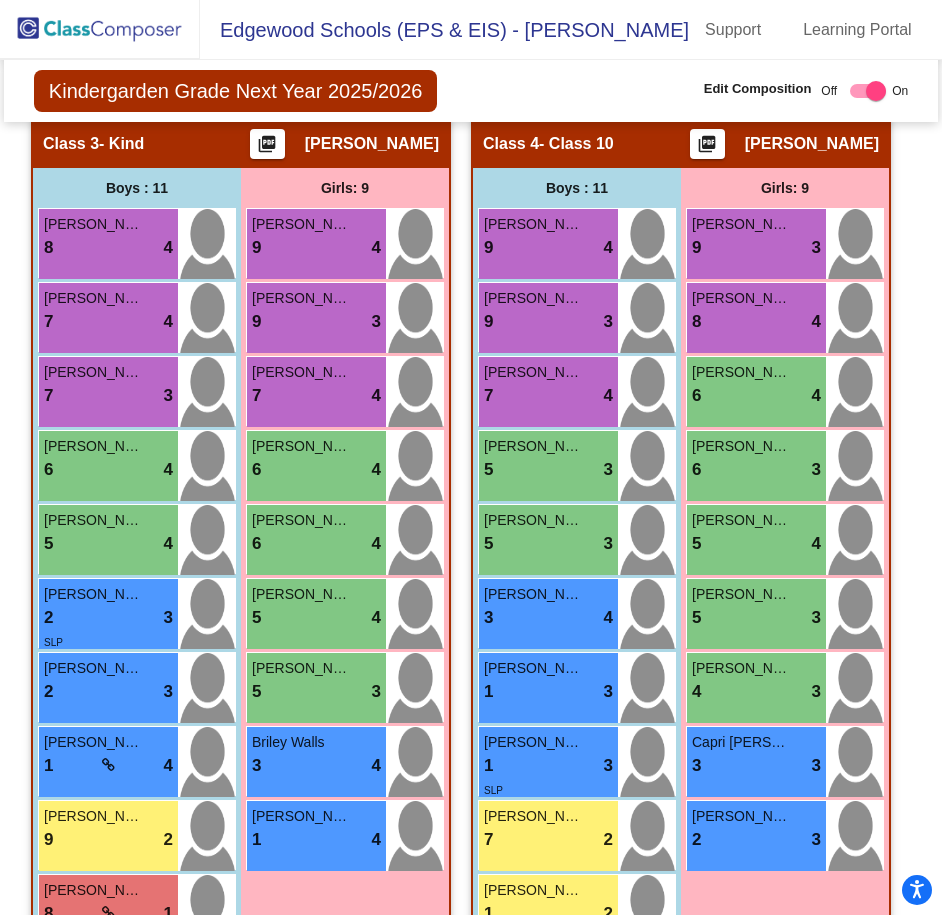 click on "[PERSON_NAME]" at bounding box center [752, -490] 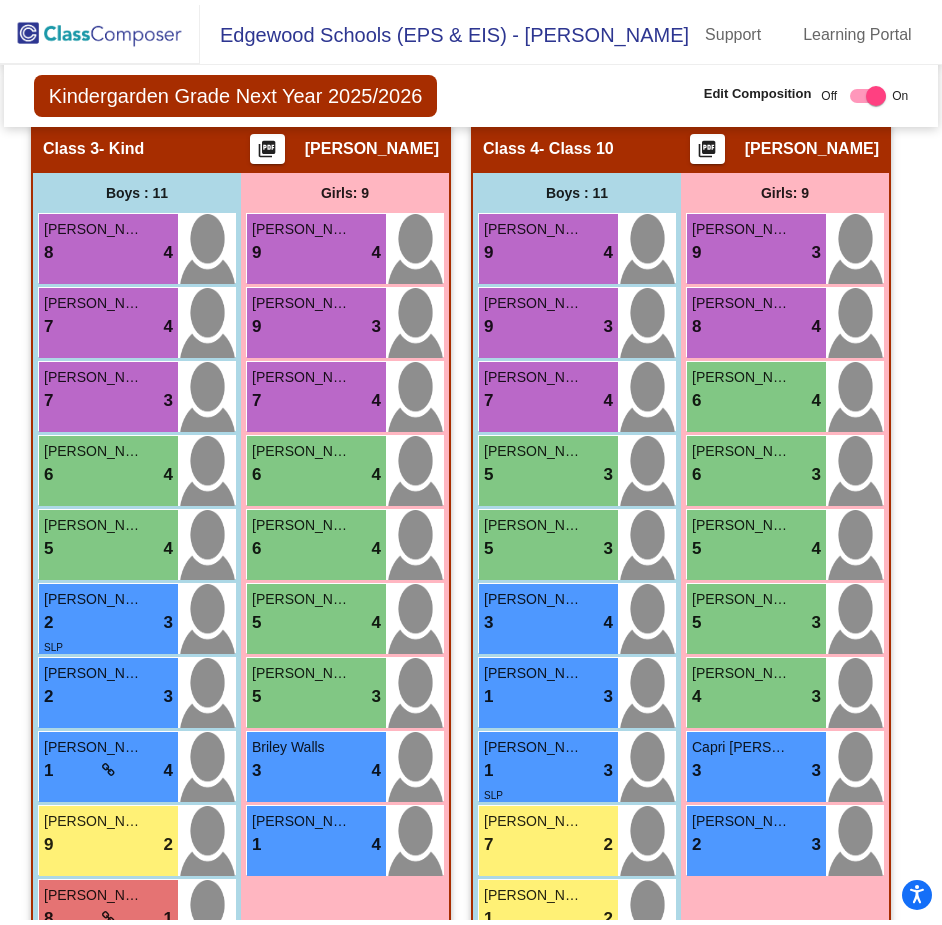 scroll, scrollTop: 0, scrollLeft: 0, axis: both 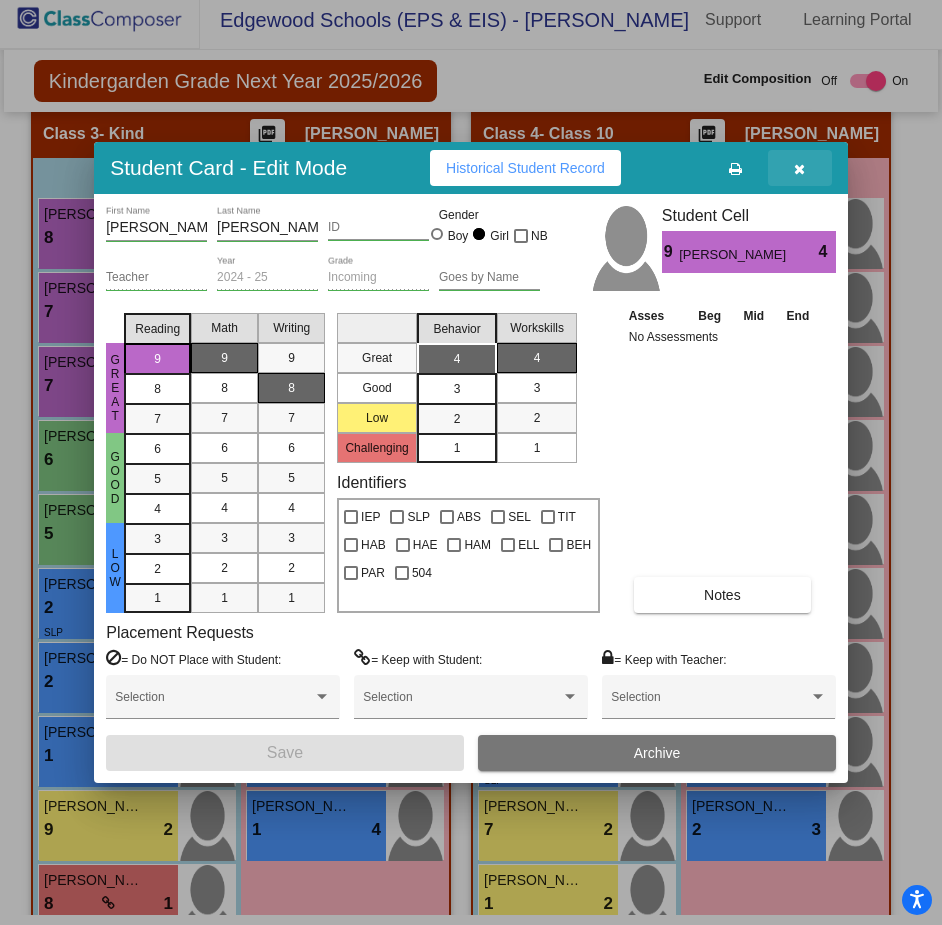 click at bounding box center [800, 168] 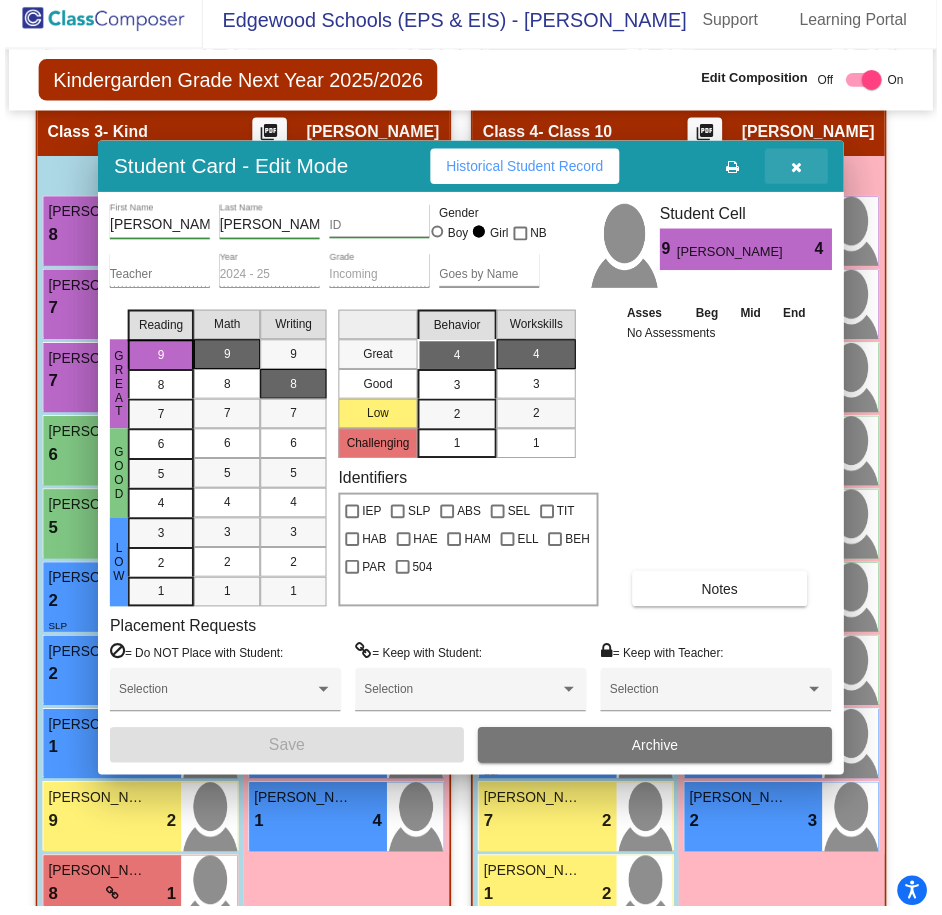 scroll, scrollTop: 10, scrollLeft: 0, axis: vertical 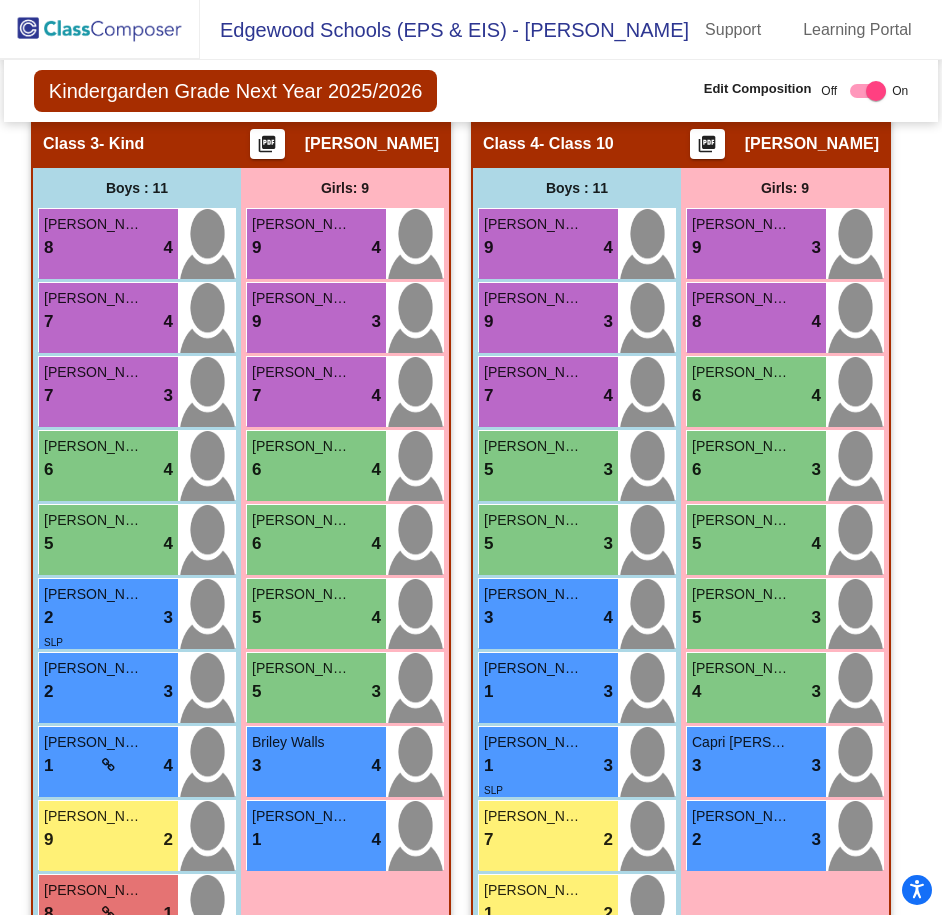 click on "9 lock do_not_disturb_alt 4" at bounding box center [766, -540] 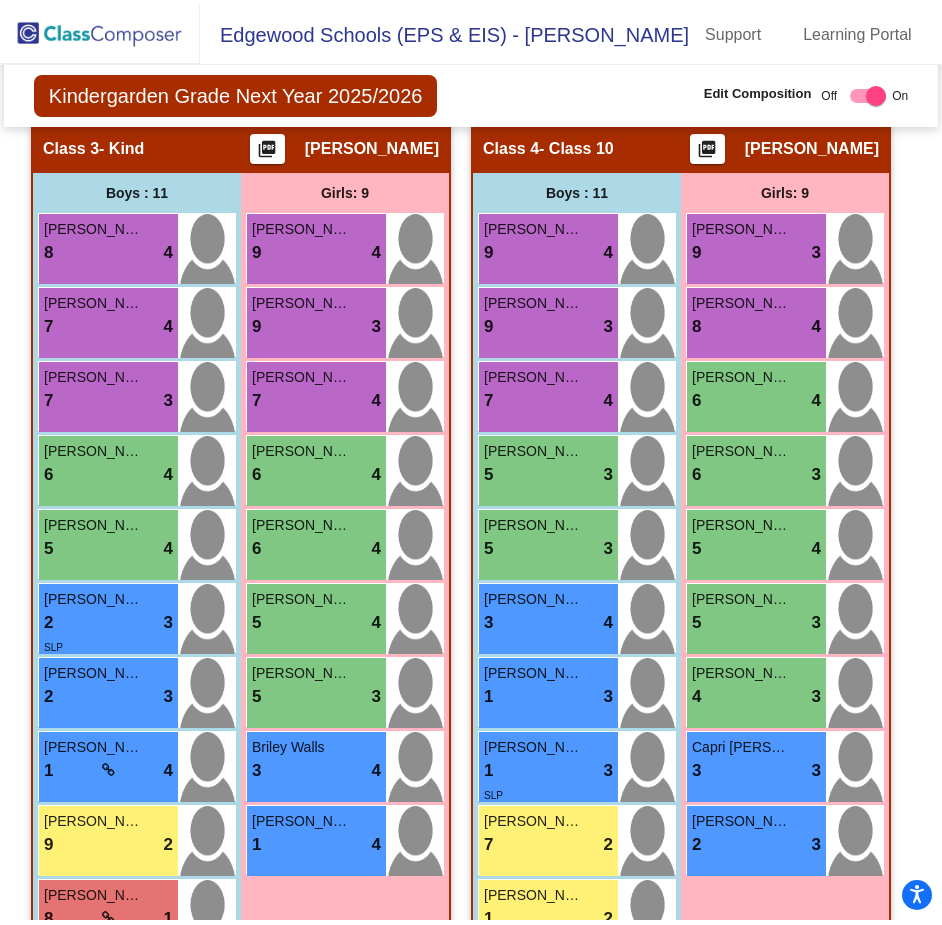 scroll, scrollTop: 0, scrollLeft: 0, axis: both 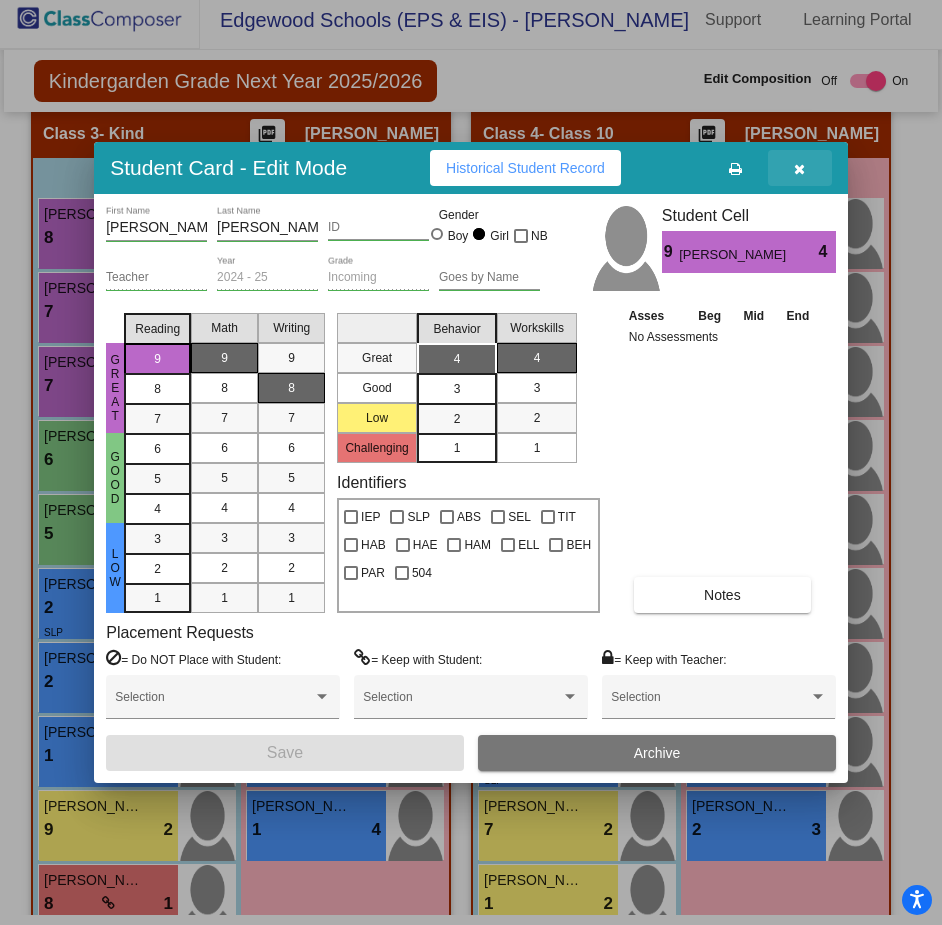 click at bounding box center (800, 168) 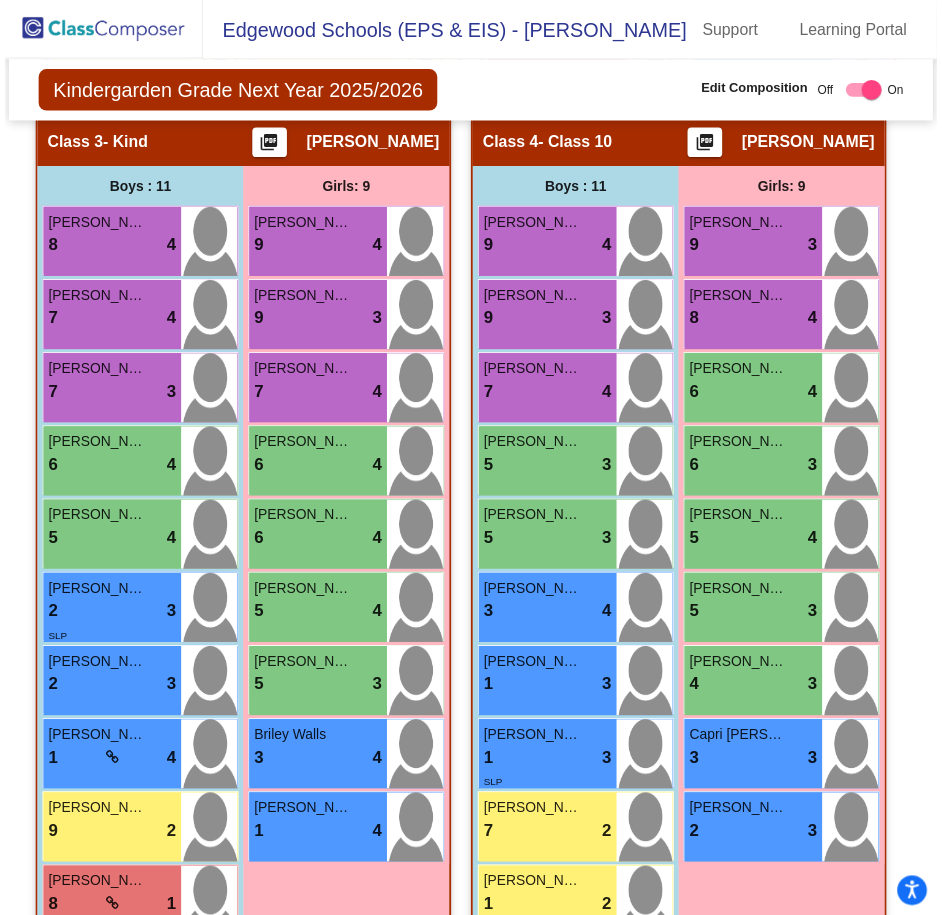 scroll, scrollTop: 10, scrollLeft: 0, axis: vertical 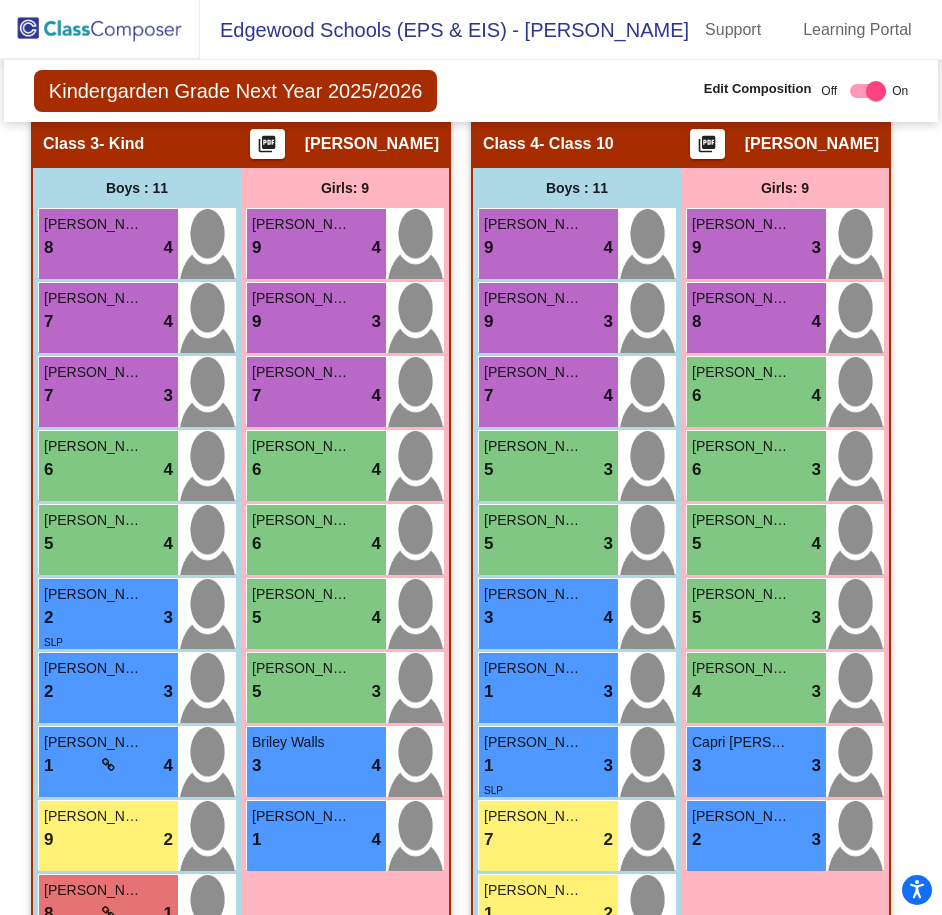click on "9 lock do_not_disturb_alt 4" at bounding box center (766, -614) 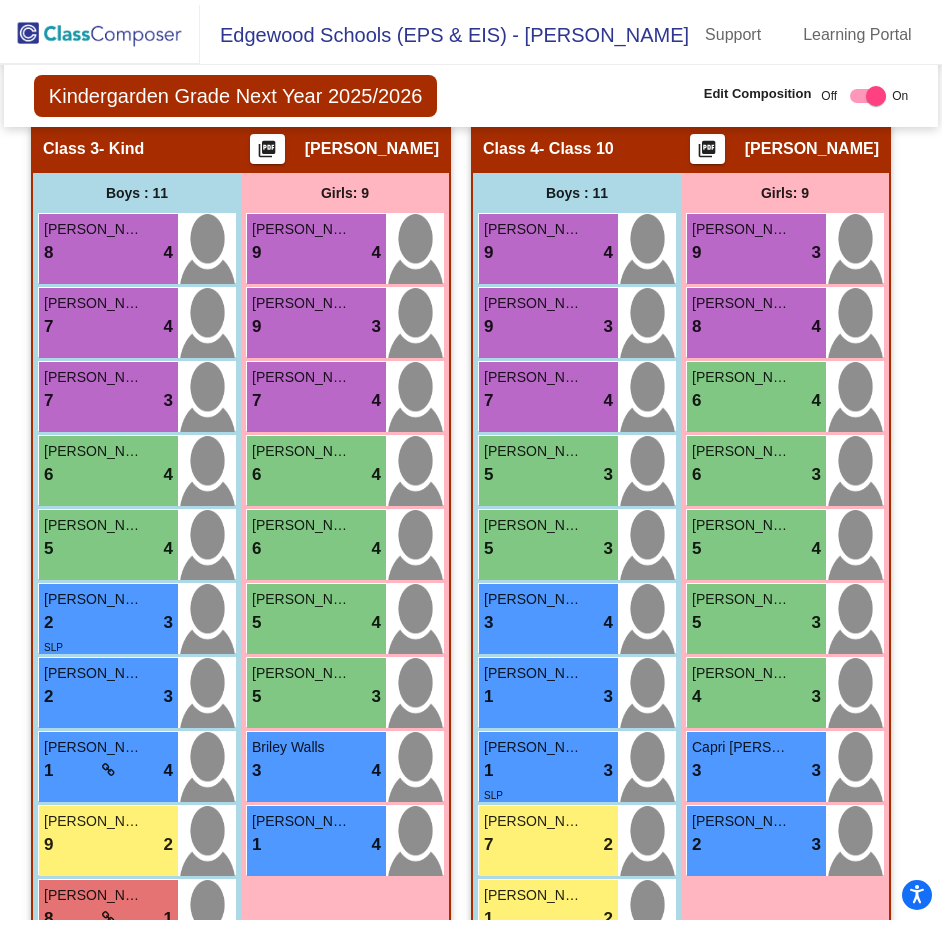 scroll, scrollTop: 0, scrollLeft: 0, axis: both 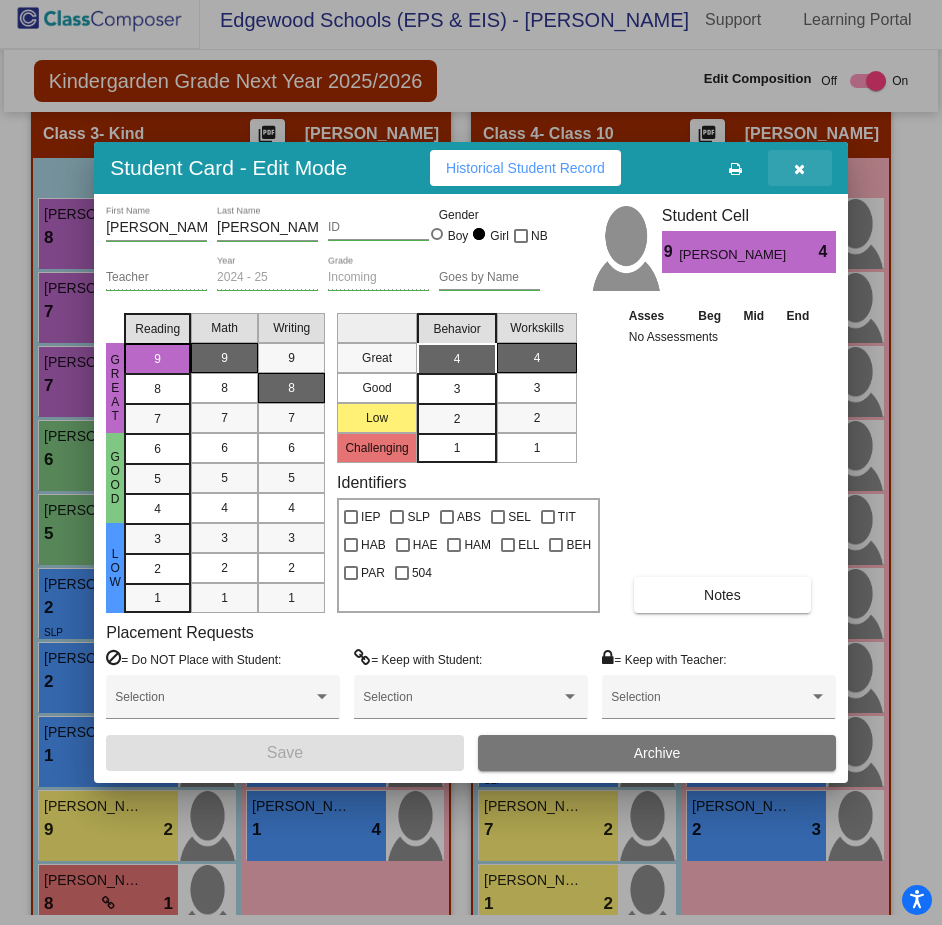 click at bounding box center (799, 169) 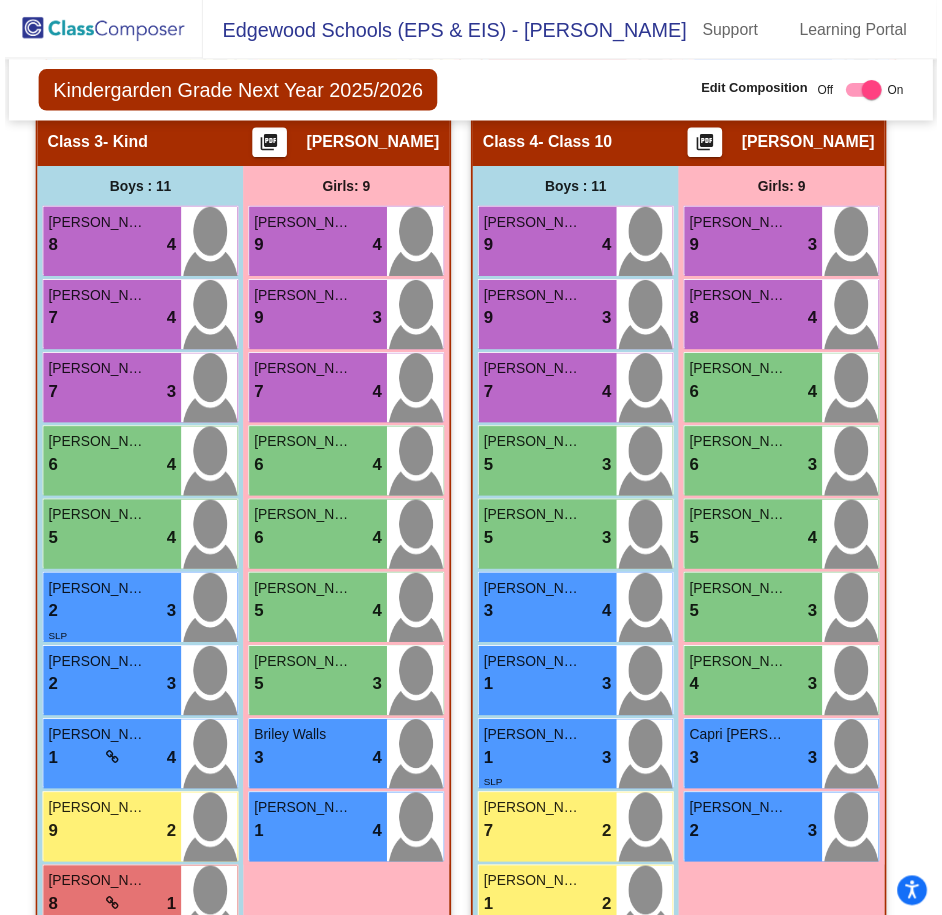 scroll, scrollTop: 10, scrollLeft: 0, axis: vertical 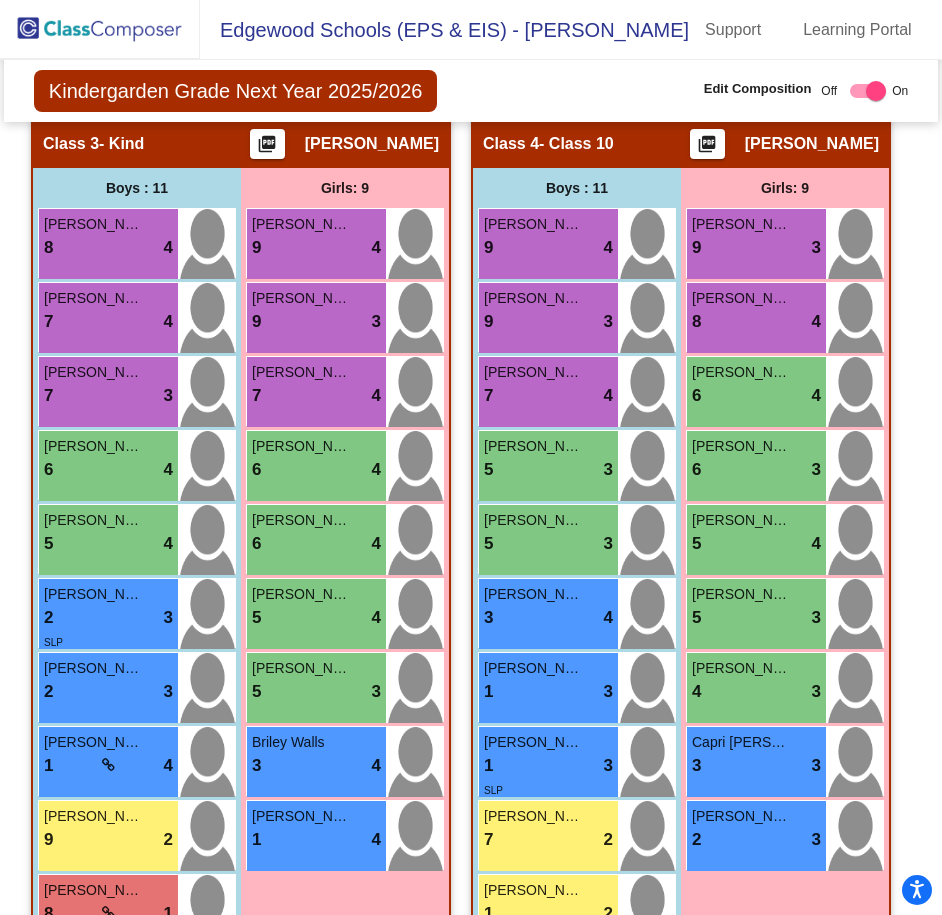 click on "[PERSON_NAME] Sample" at bounding box center (544, -638) 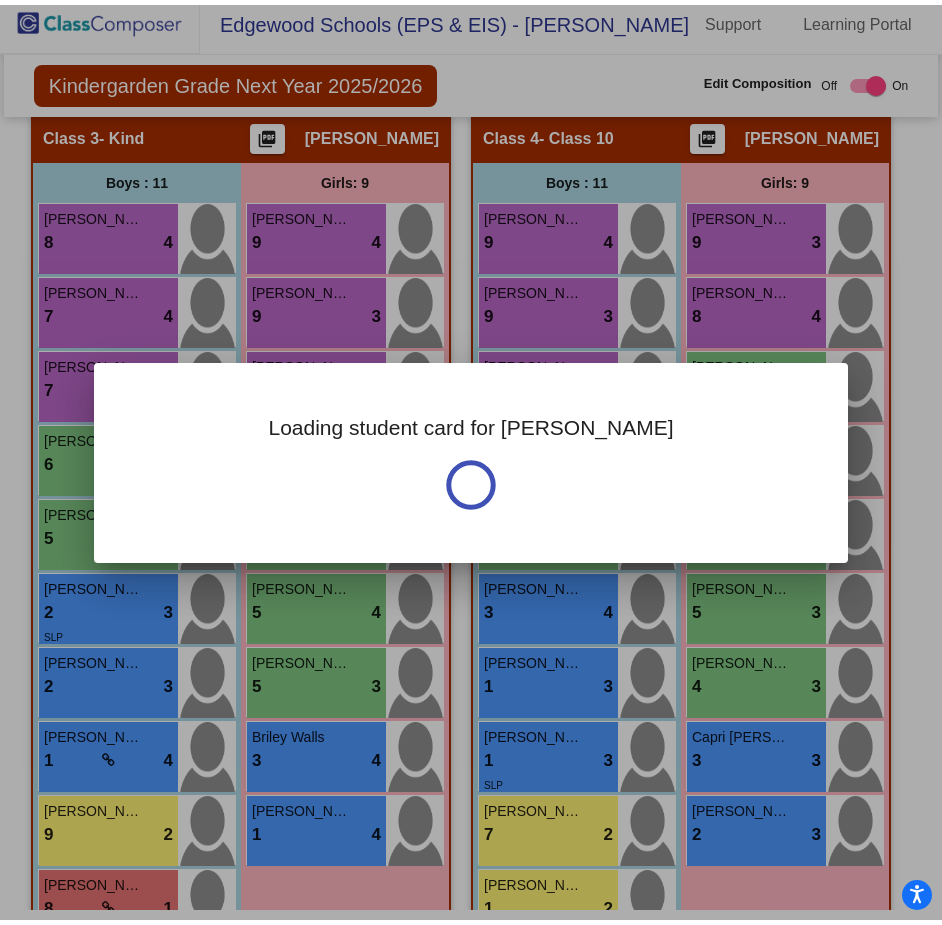 scroll, scrollTop: 0, scrollLeft: 0, axis: both 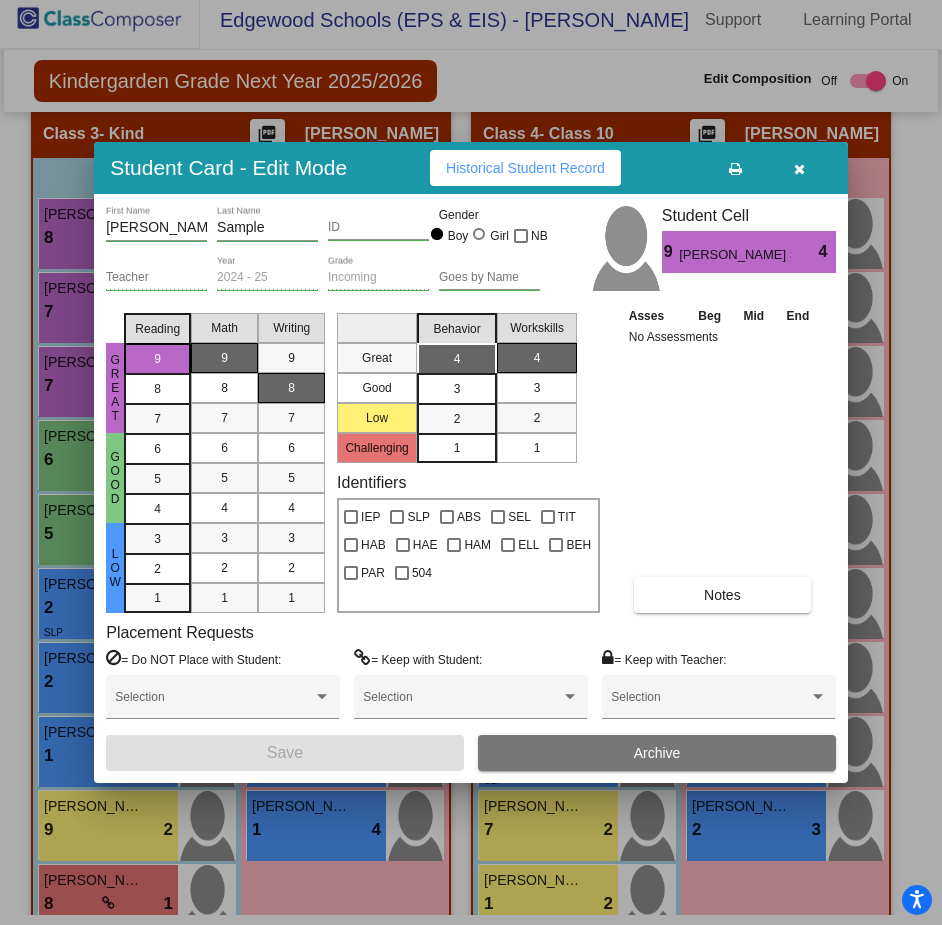 click at bounding box center (800, 168) 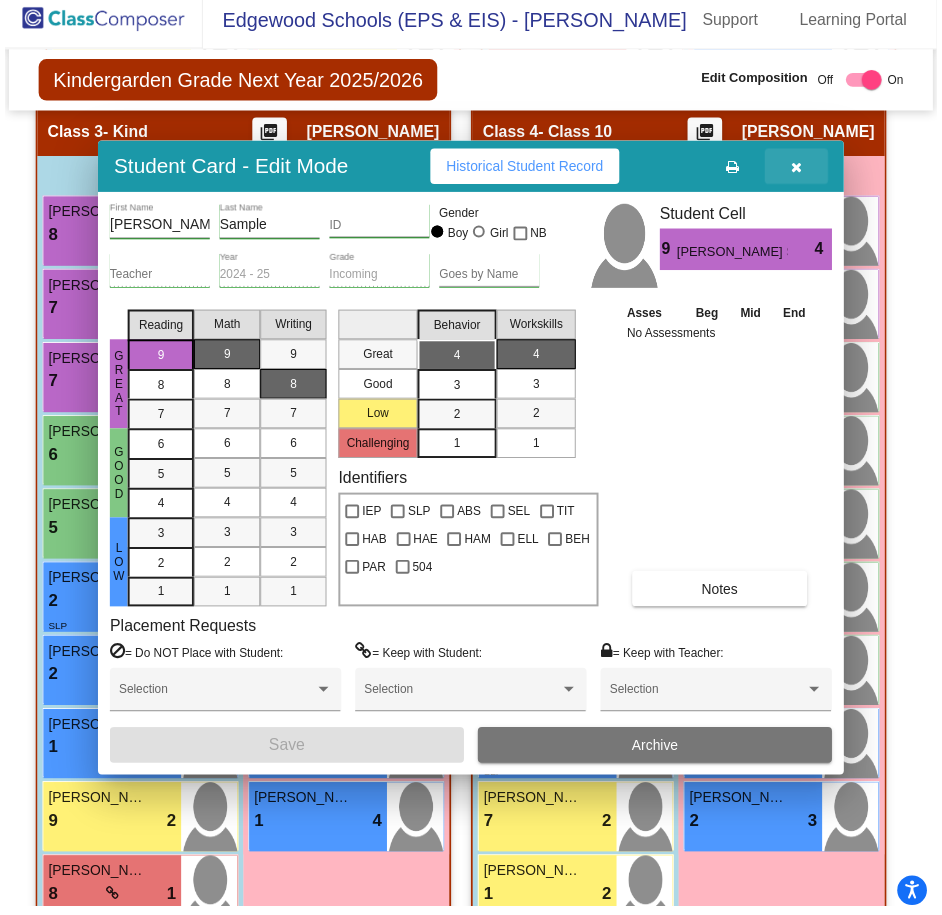 scroll, scrollTop: 10, scrollLeft: 0, axis: vertical 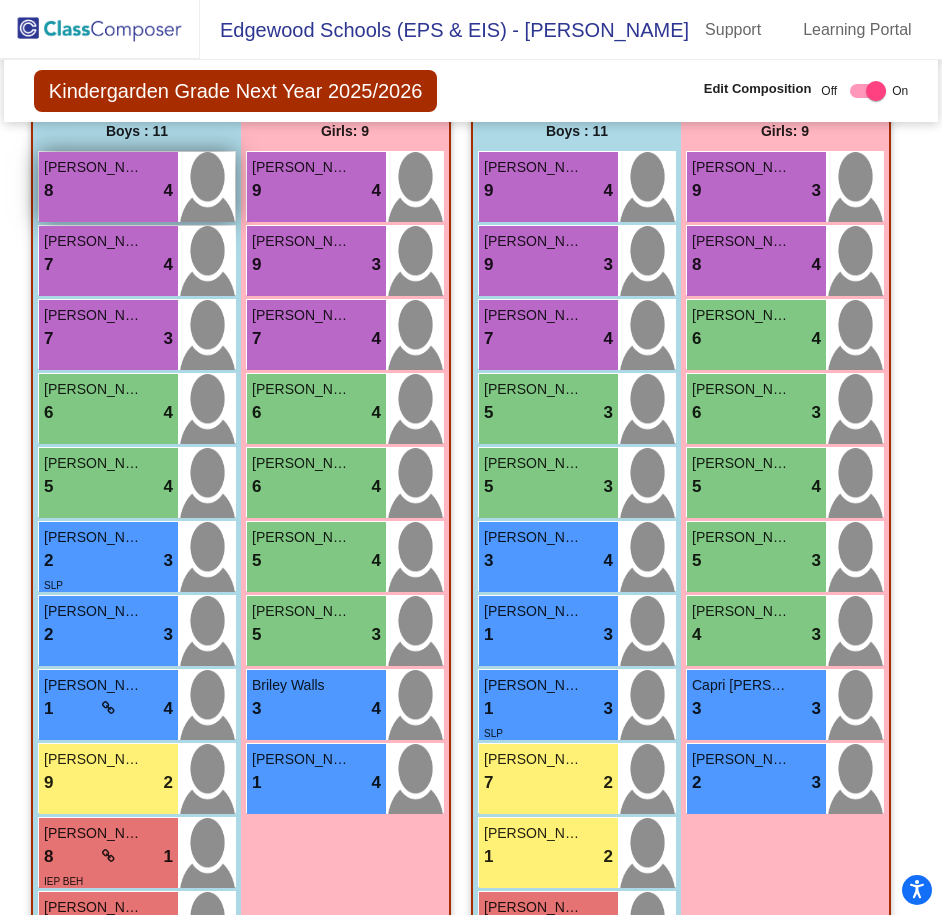 click on "Landry Baugh 8 lock do_not_disturb_alt 4" at bounding box center [108, 187] 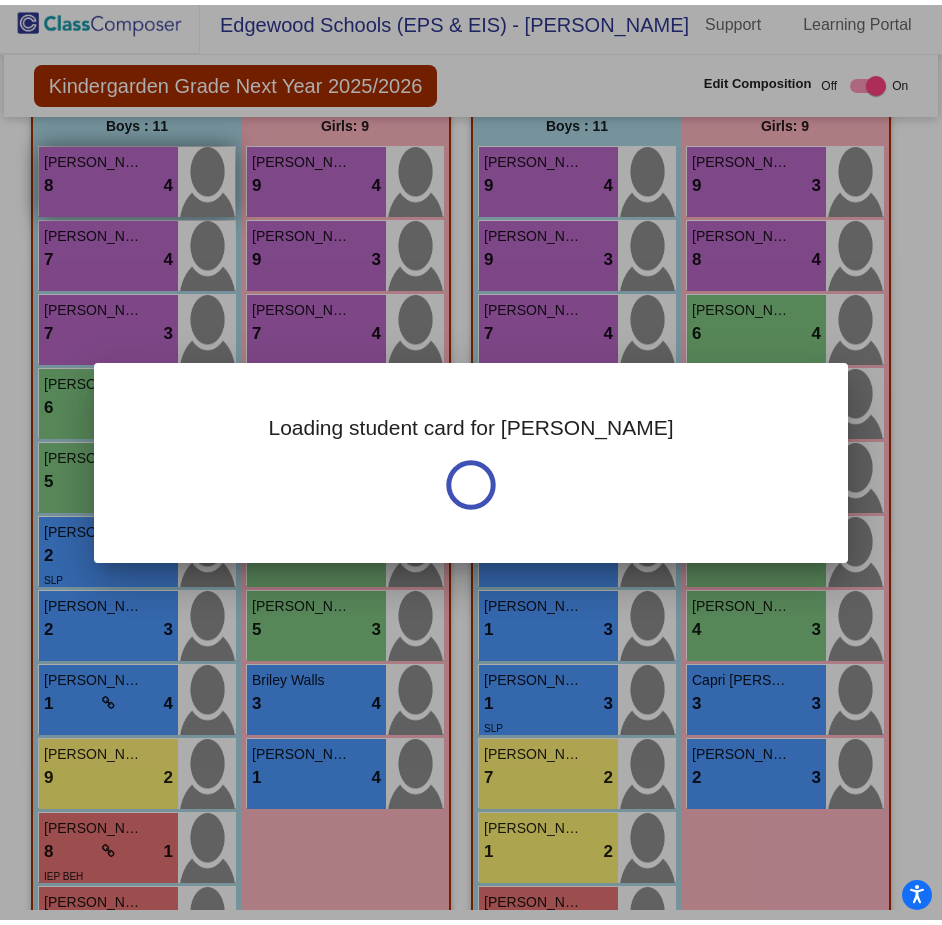 scroll, scrollTop: 0, scrollLeft: 0, axis: both 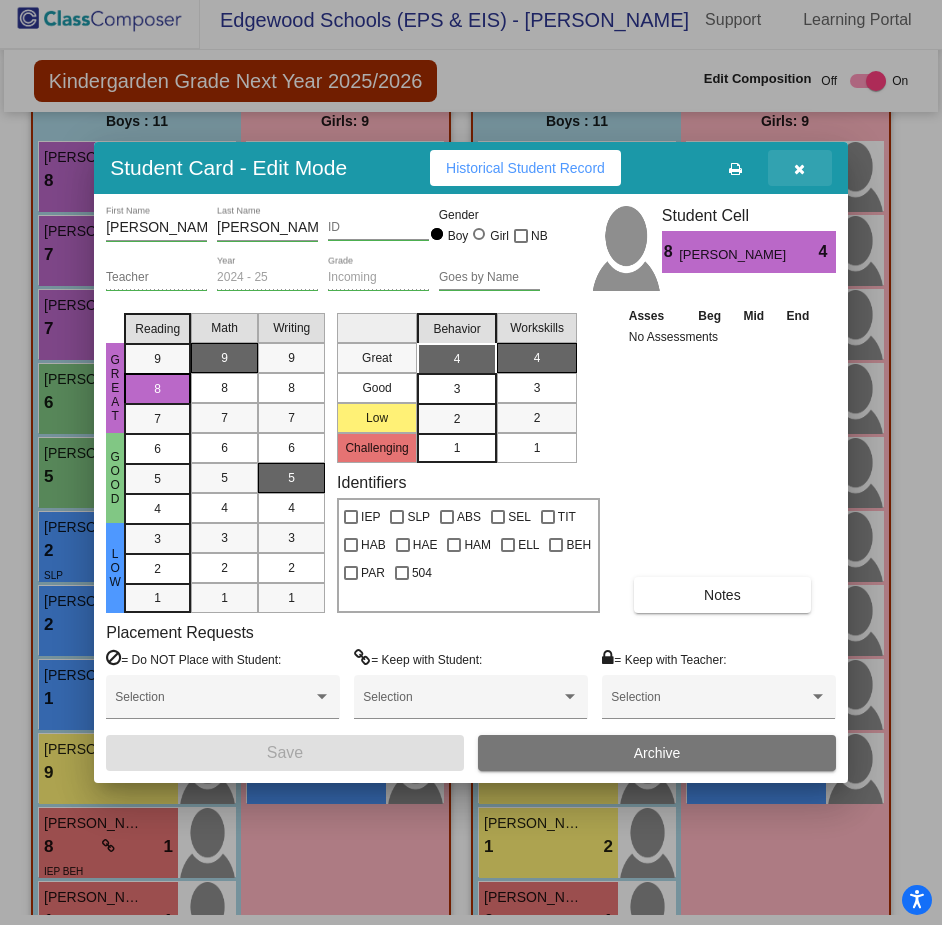 click at bounding box center [799, 169] 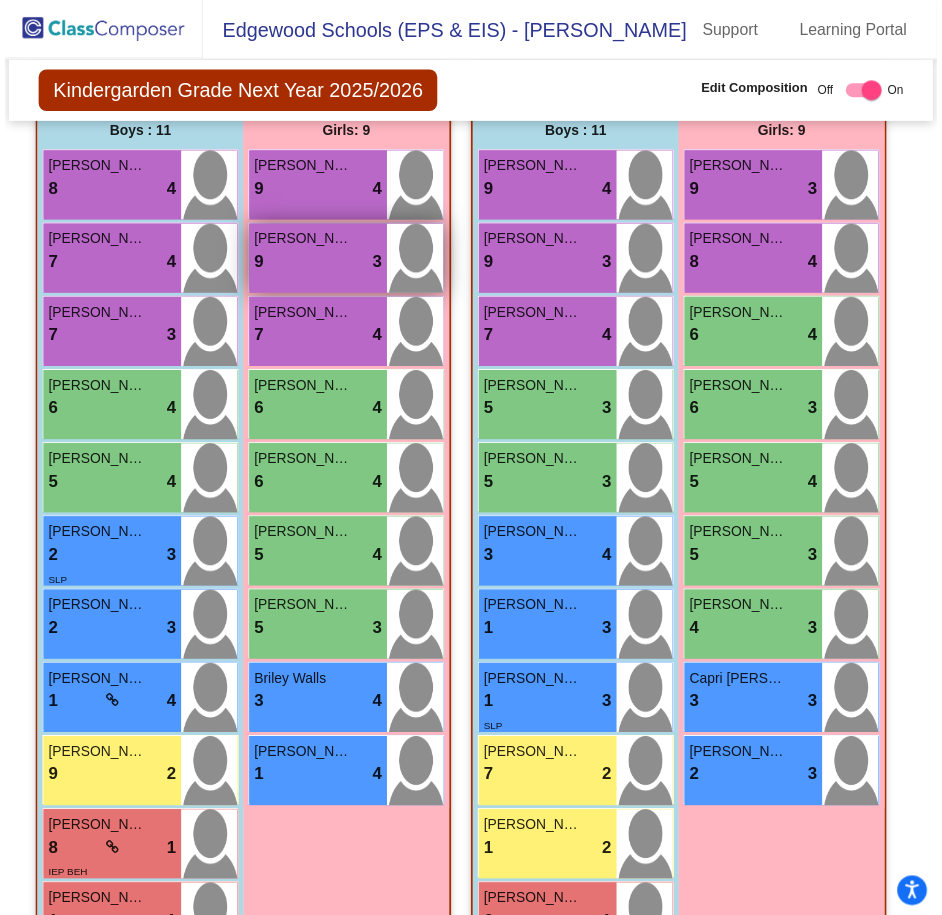 scroll, scrollTop: 10, scrollLeft: 0, axis: vertical 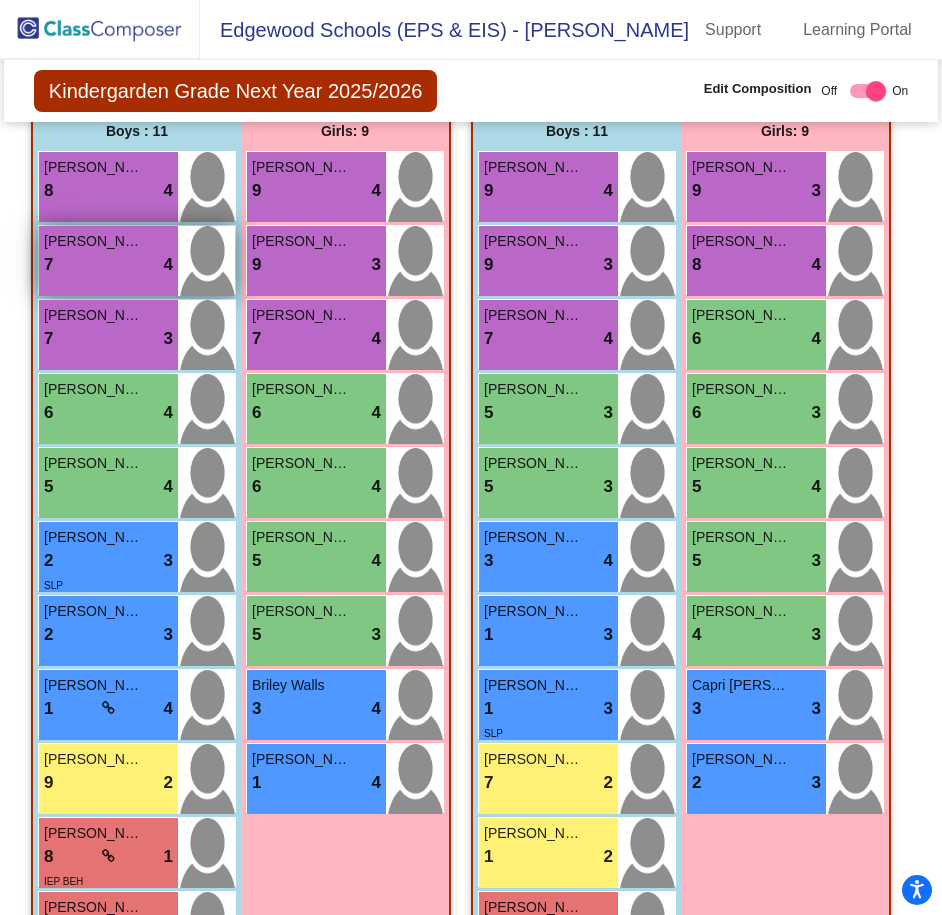 click on "Rhys Springer 7 lock do_not_disturb_alt 4" at bounding box center [108, 261] 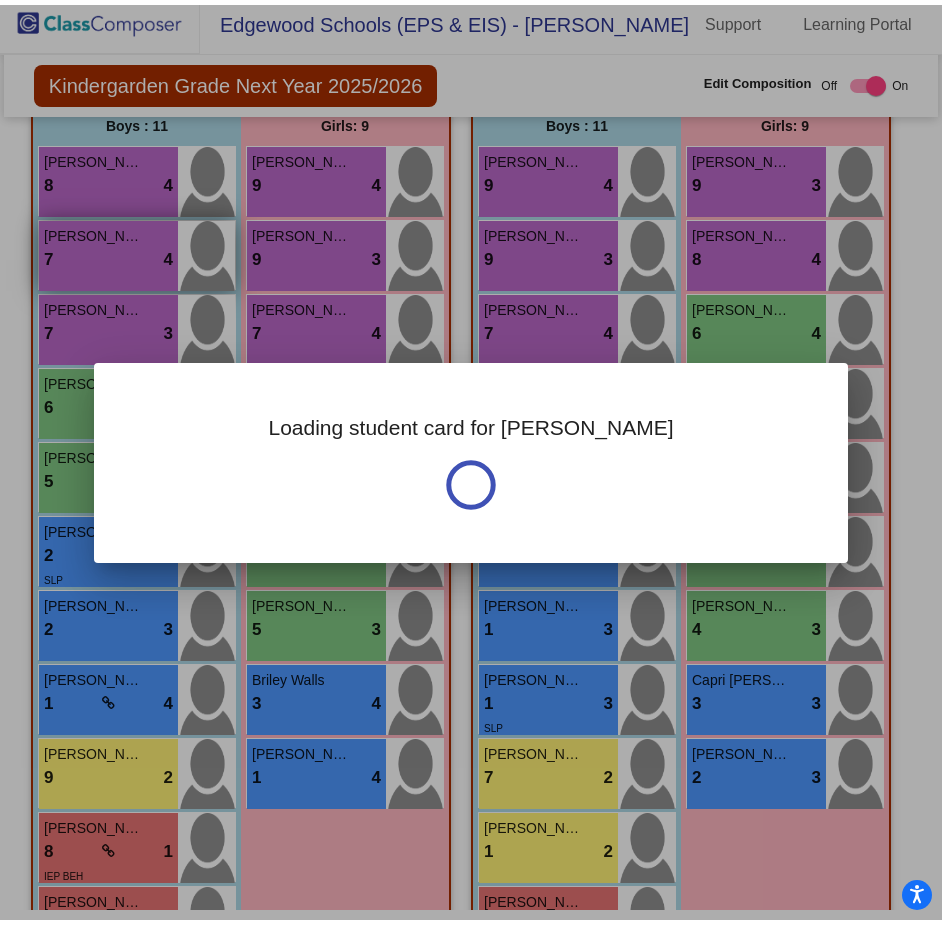 scroll, scrollTop: 0, scrollLeft: 0, axis: both 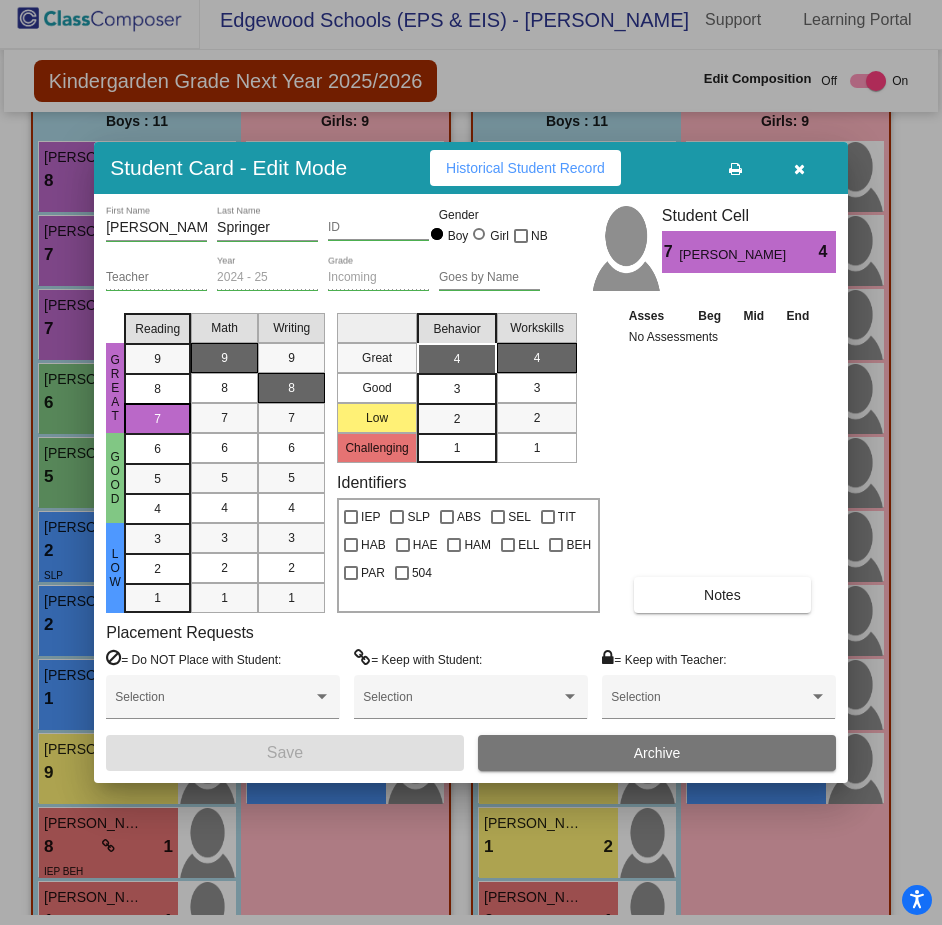 click at bounding box center [799, 168] 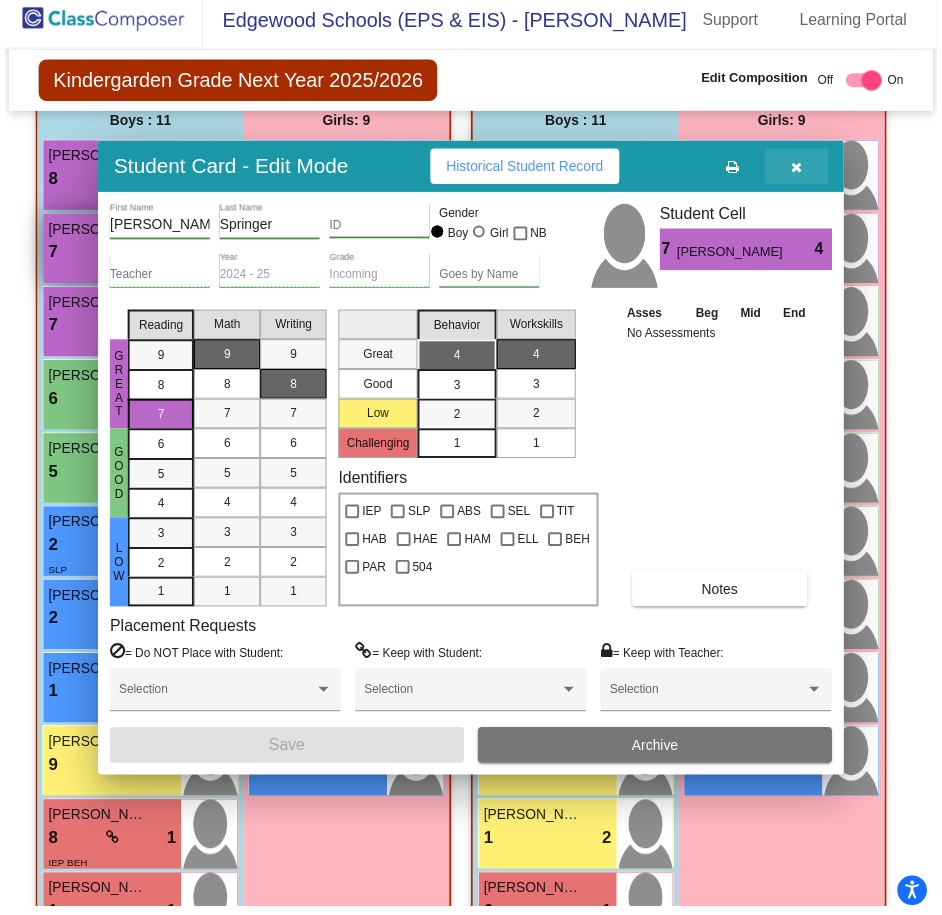 scroll, scrollTop: 10, scrollLeft: 0, axis: vertical 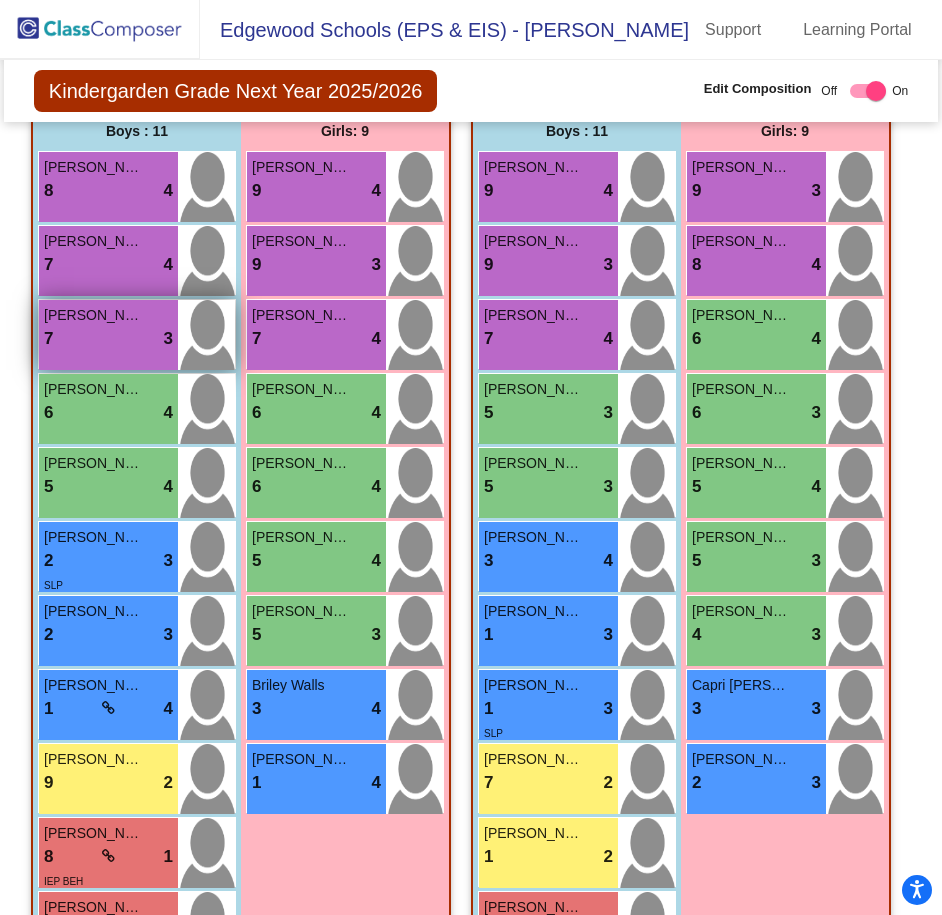 click on "7 lock do_not_disturb_alt 3" at bounding box center (108, 339) 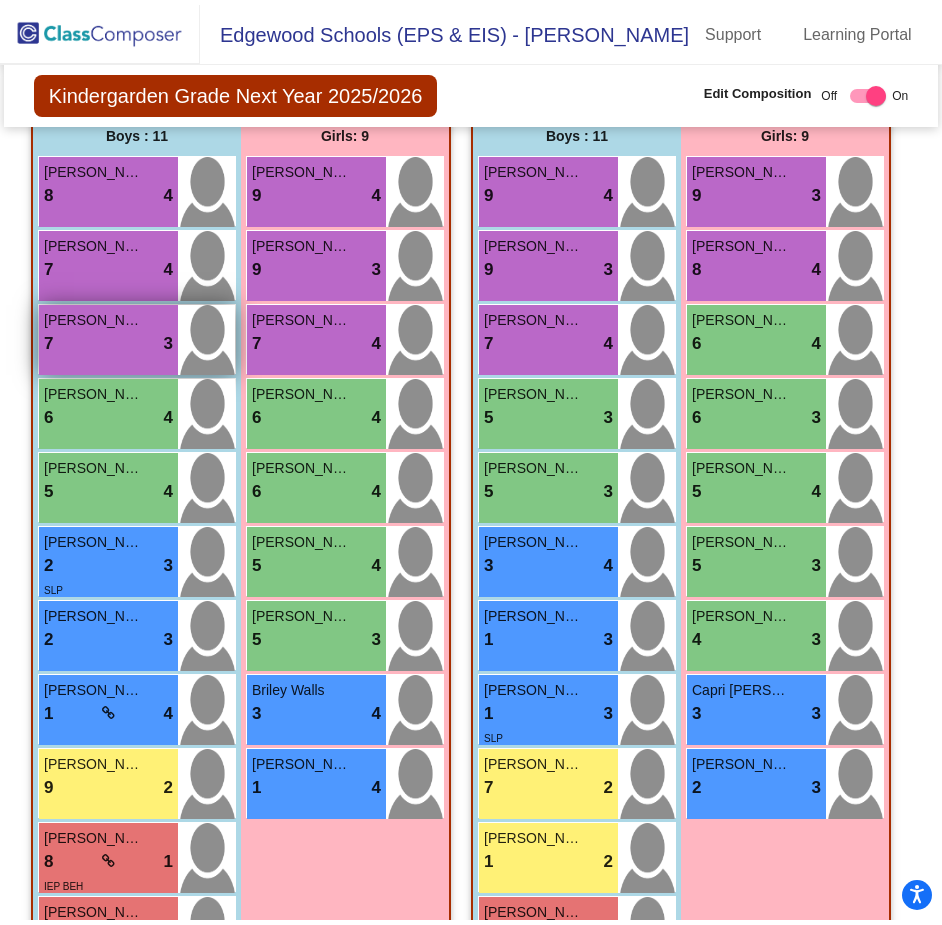 scroll, scrollTop: 0, scrollLeft: 0, axis: both 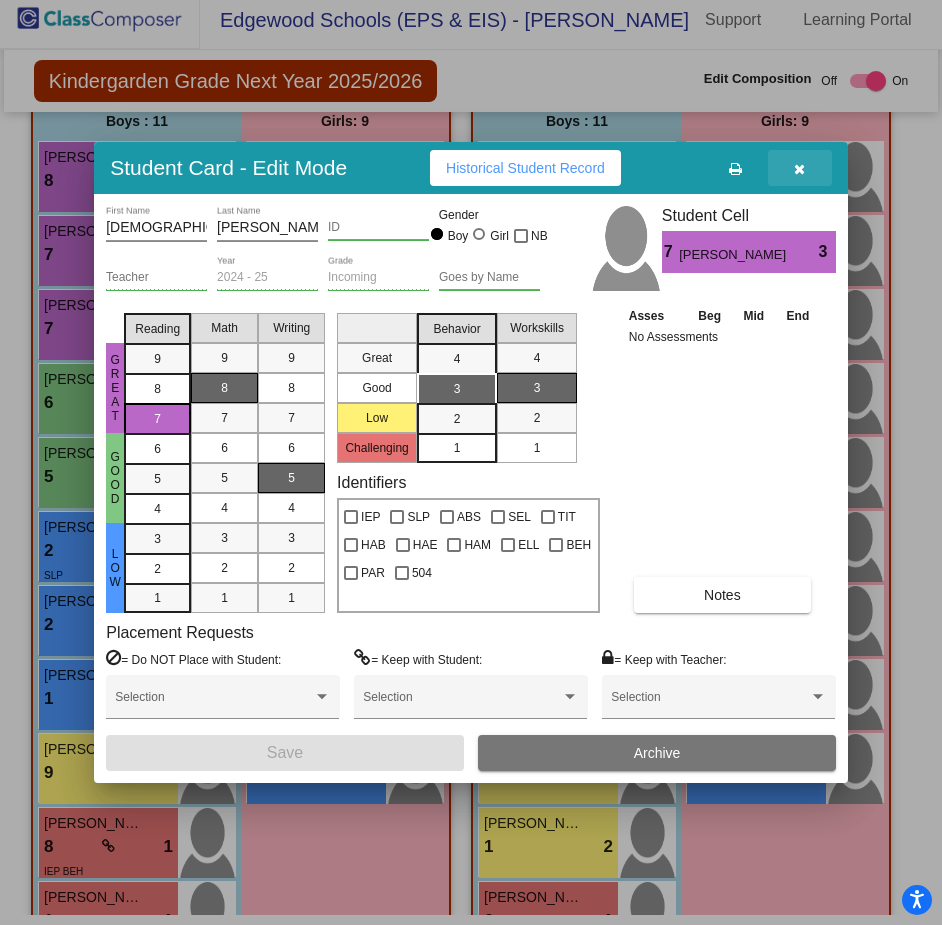 click at bounding box center (800, 168) 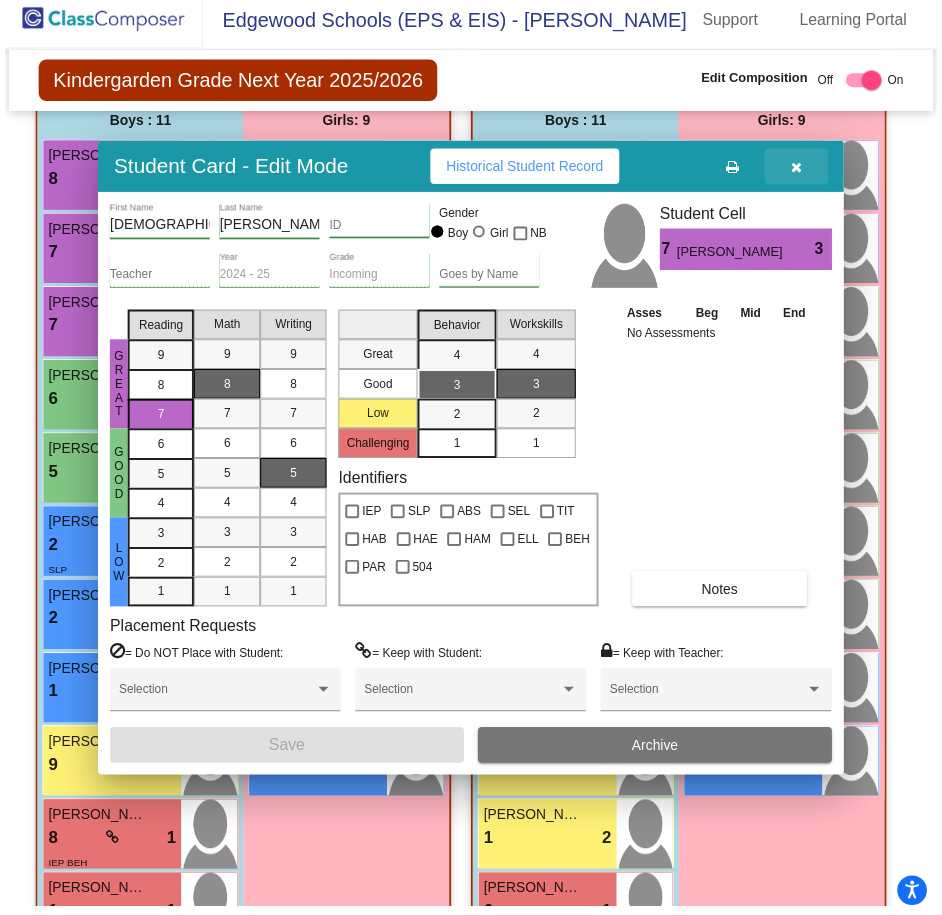 scroll, scrollTop: 10, scrollLeft: 0, axis: vertical 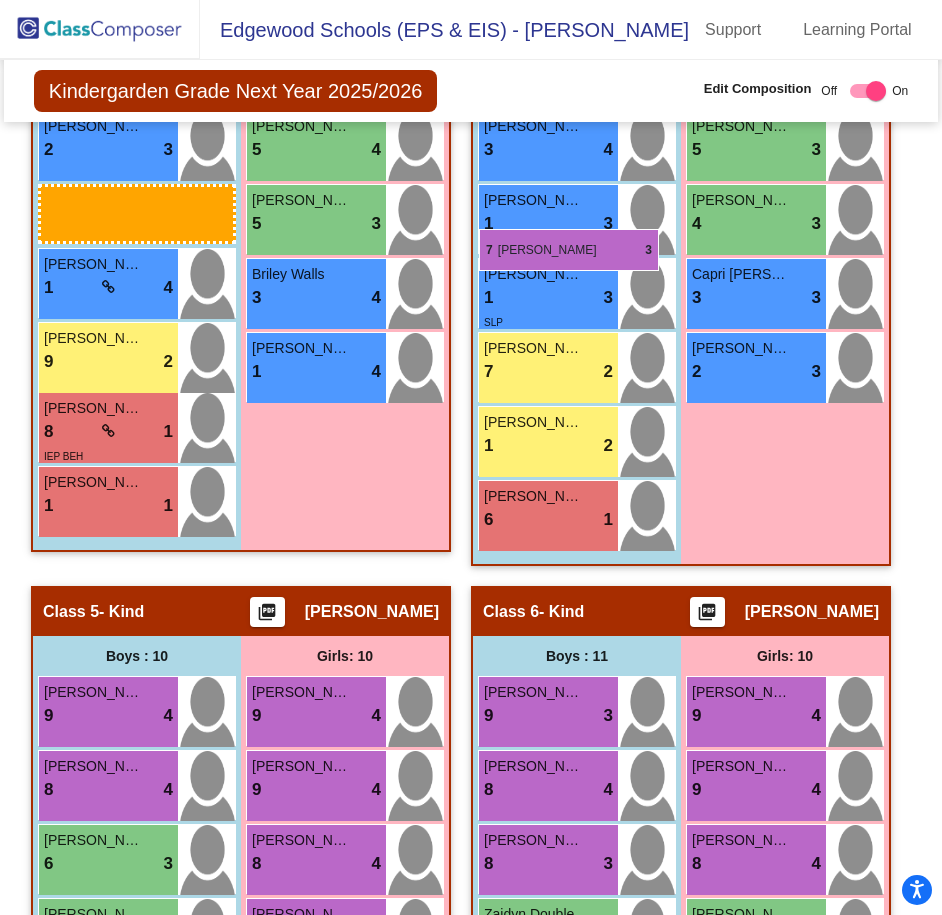 drag, startPoint x: 536, startPoint y: 277, endPoint x: 479, endPoint y: 229, distance: 74.518456 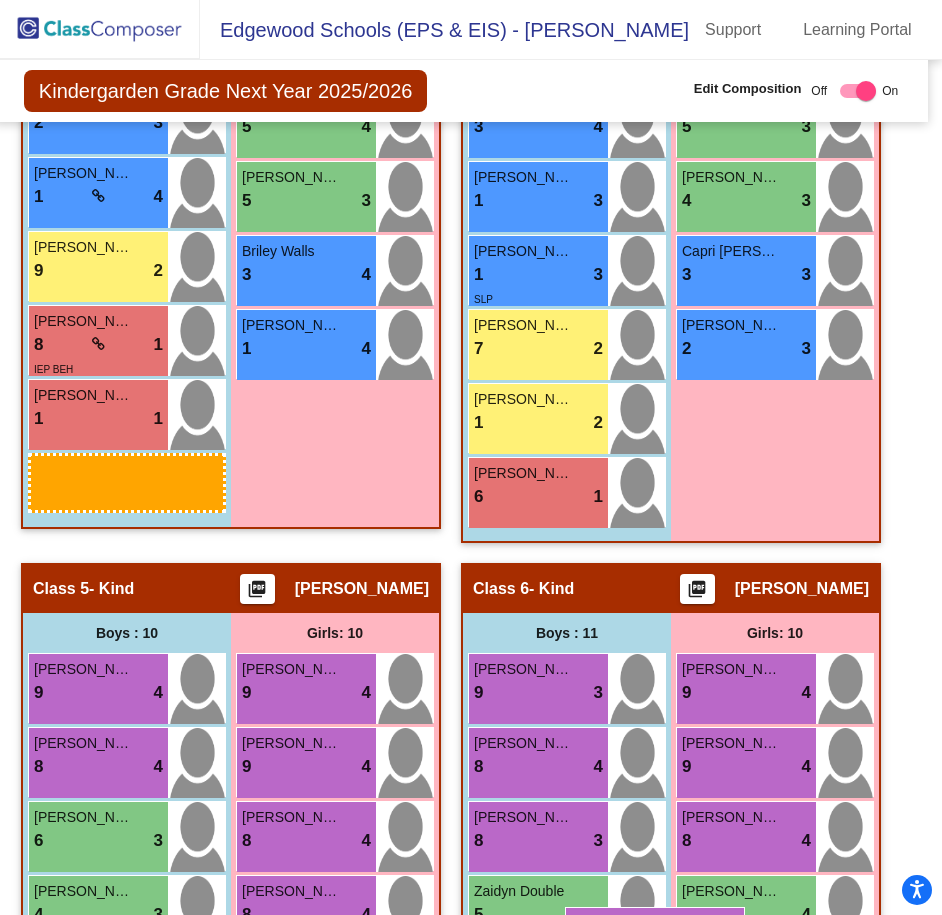 scroll, scrollTop: 2052, scrollLeft: 10, axis: both 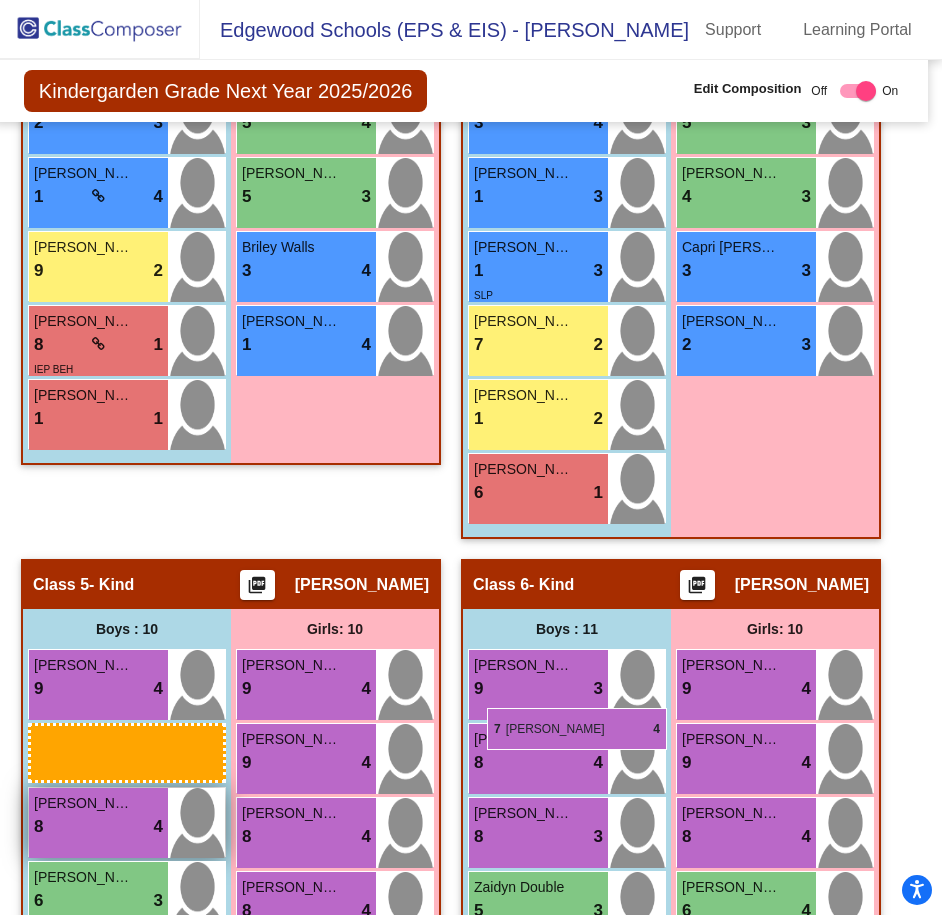 drag, startPoint x: 522, startPoint y: 239, endPoint x: 487, endPoint y: 708, distance: 470.30417 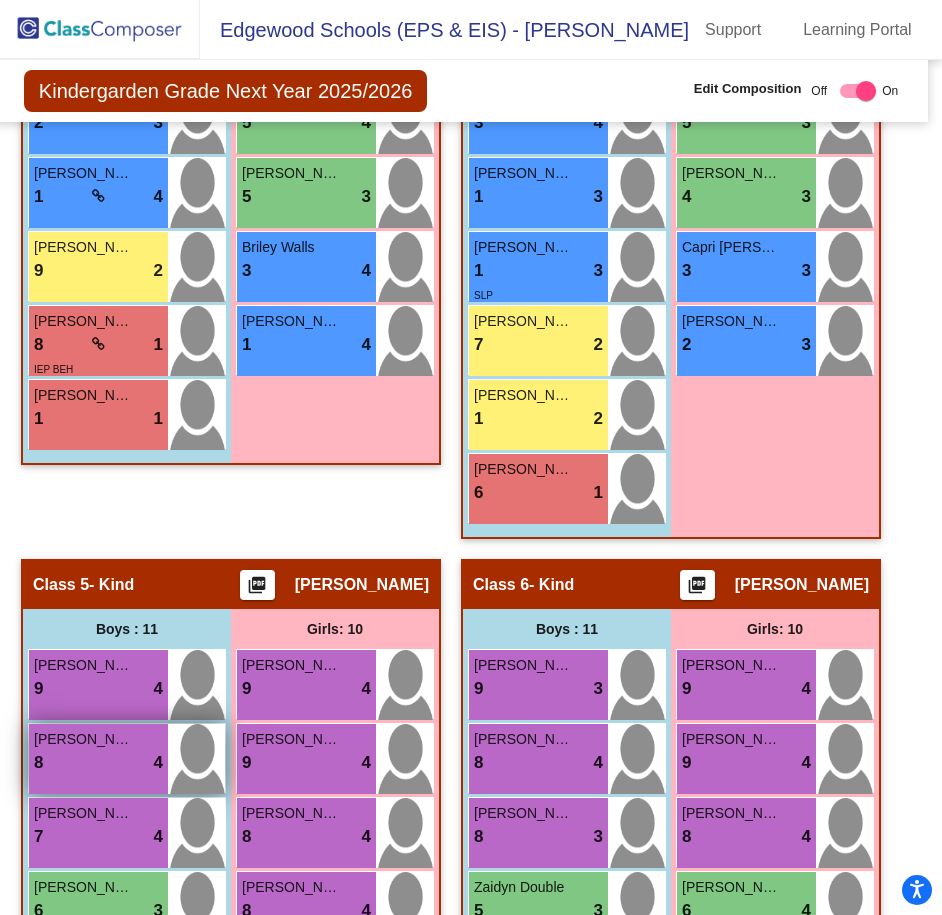 click on "Levi Spangler-Rosales 8 lock do_not_disturb_alt 4" at bounding box center (98, 759) 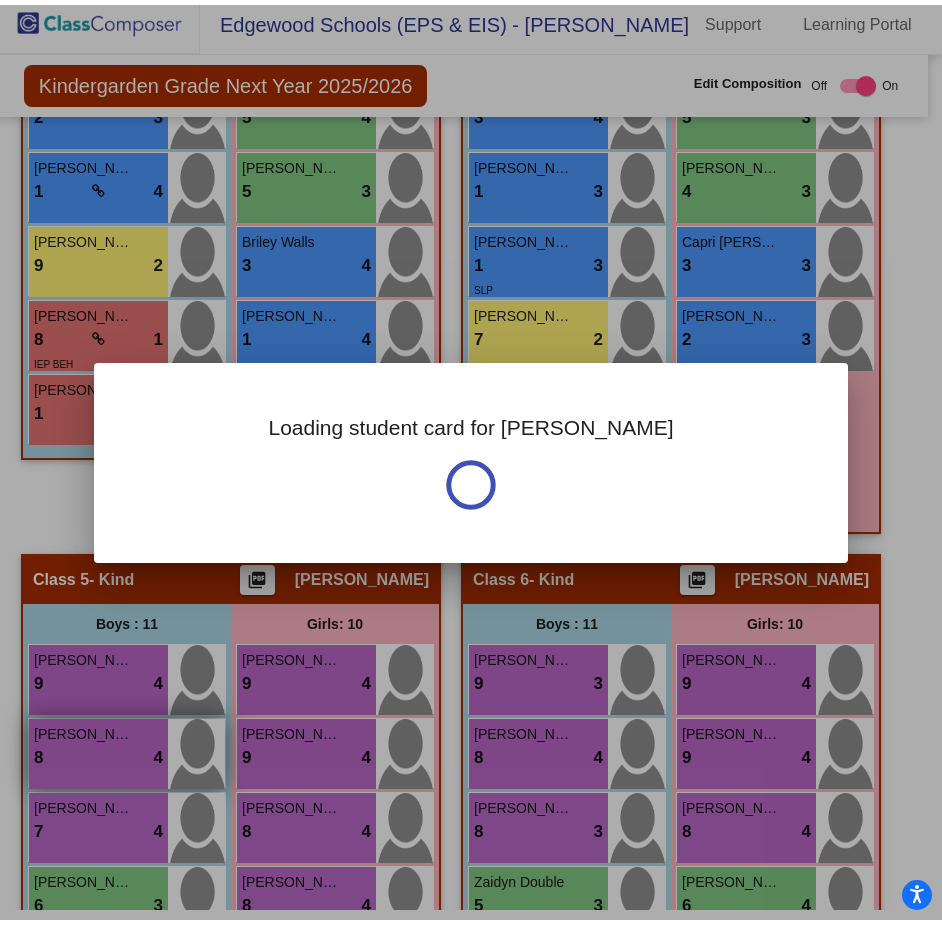 scroll, scrollTop: 0, scrollLeft: 0, axis: both 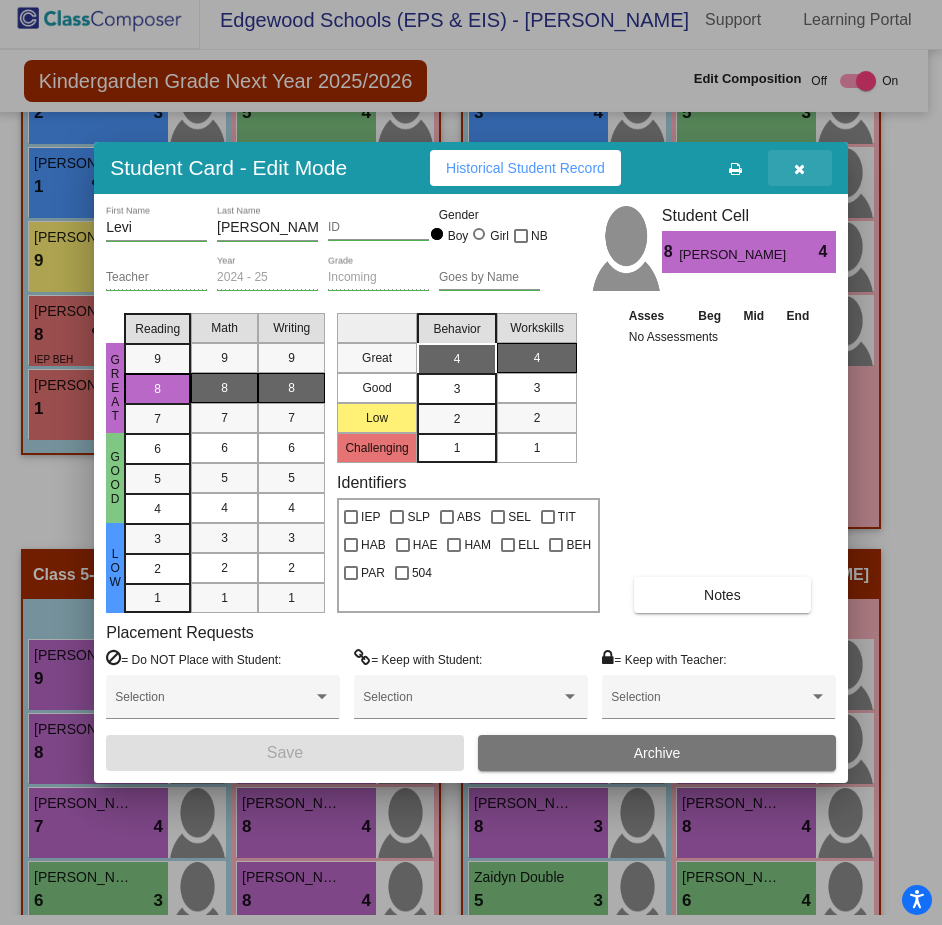 click at bounding box center (800, 168) 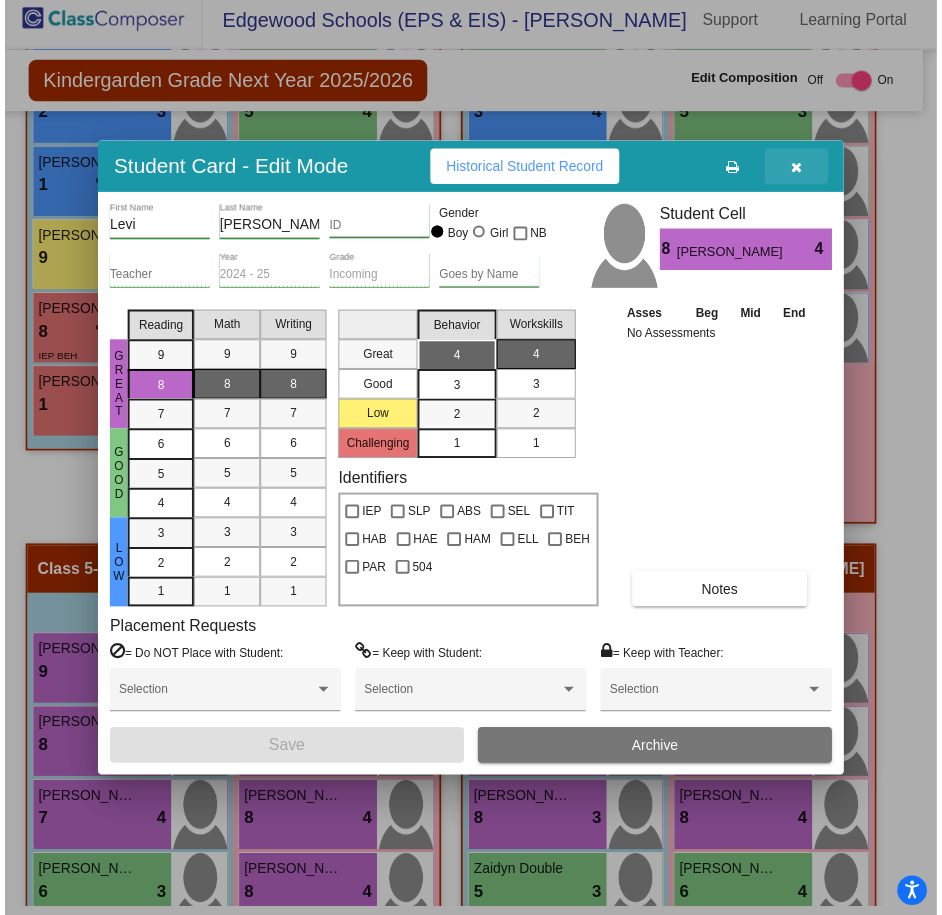 scroll, scrollTop: 10, scrollLeft: 0, axis: vertical 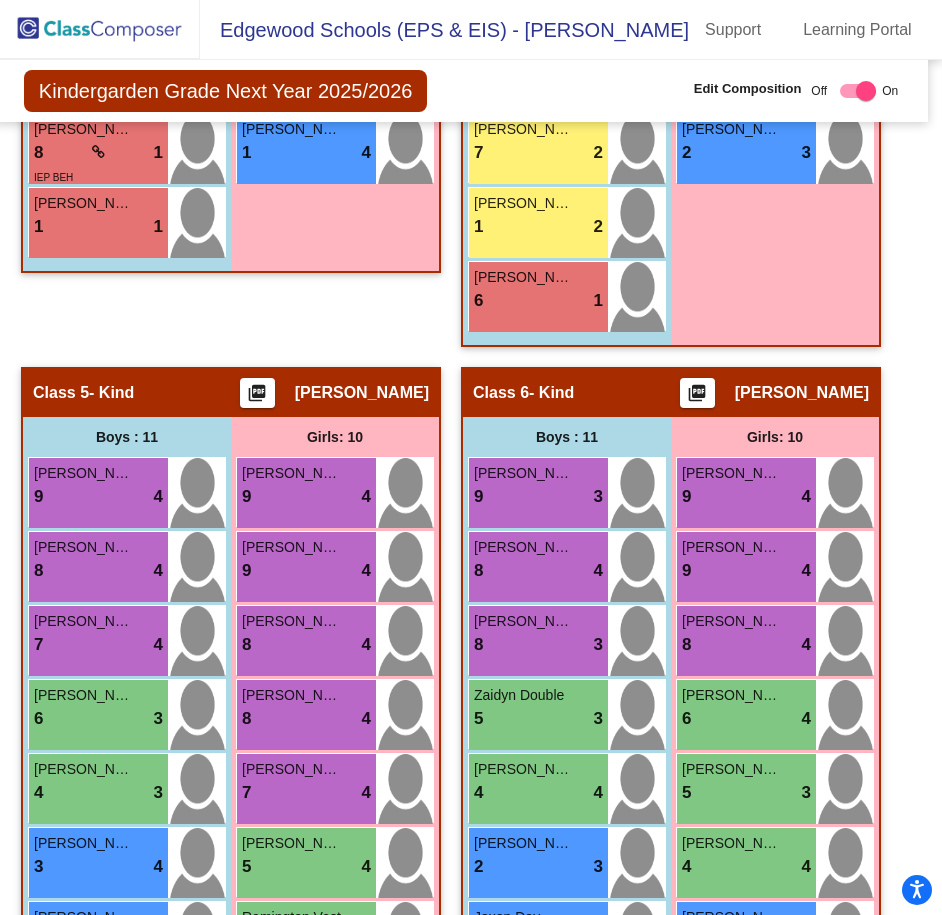 drag, startPoint x: 700, startPoint y: 675, endPoint x: 705, endPoint y: 250, distance: 425.02942 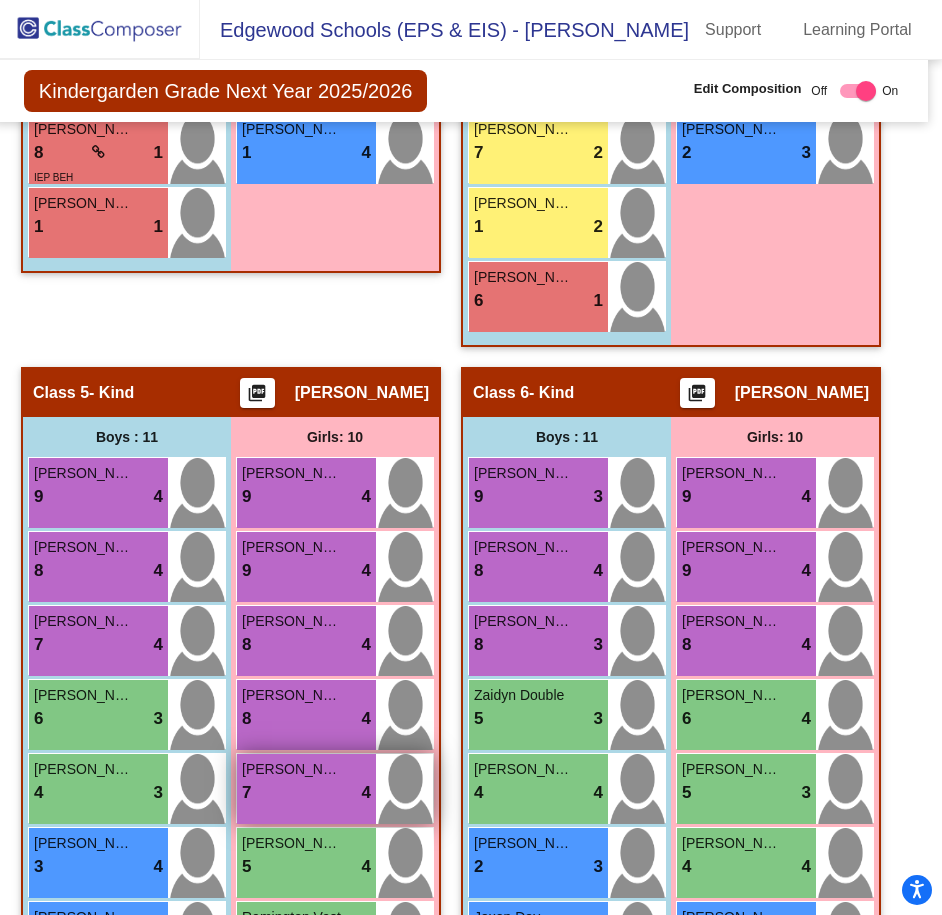 drag, startPoint x: 705, startPoint y: 250, endPoint x: 760, endPoint y: 702, distance: 455.33395 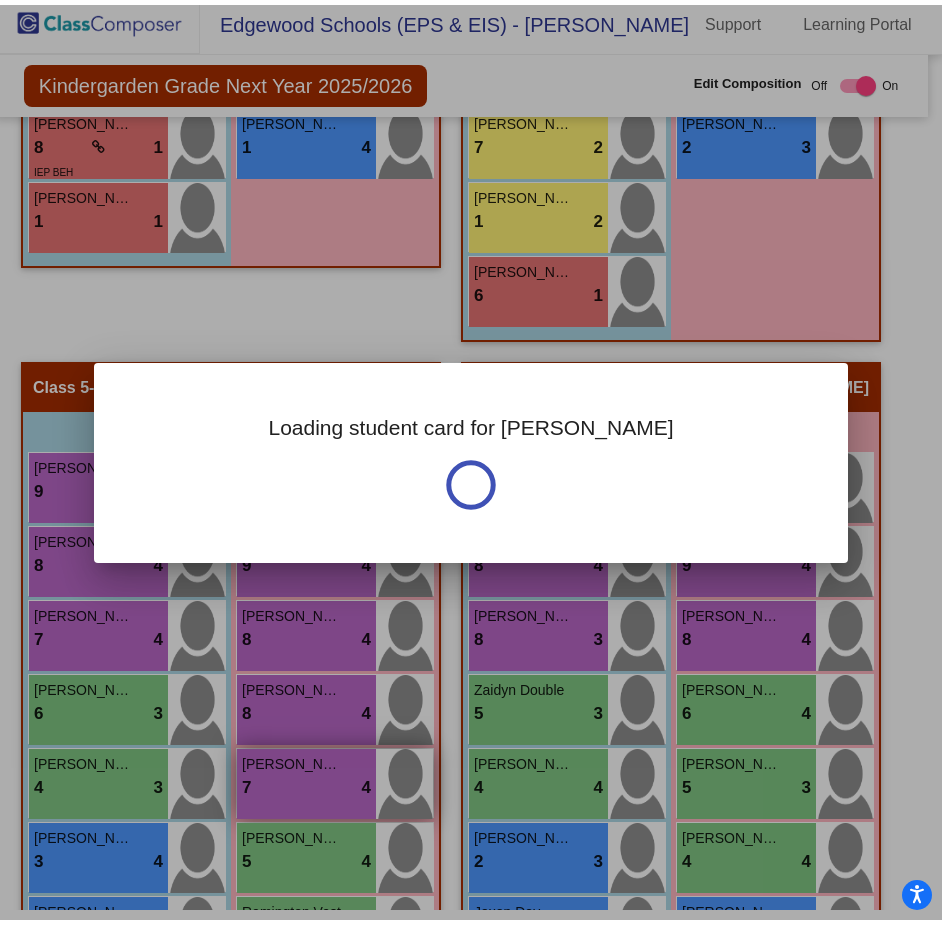 scroll, scrollTop: 0, scrollLeft: 0, axis: both 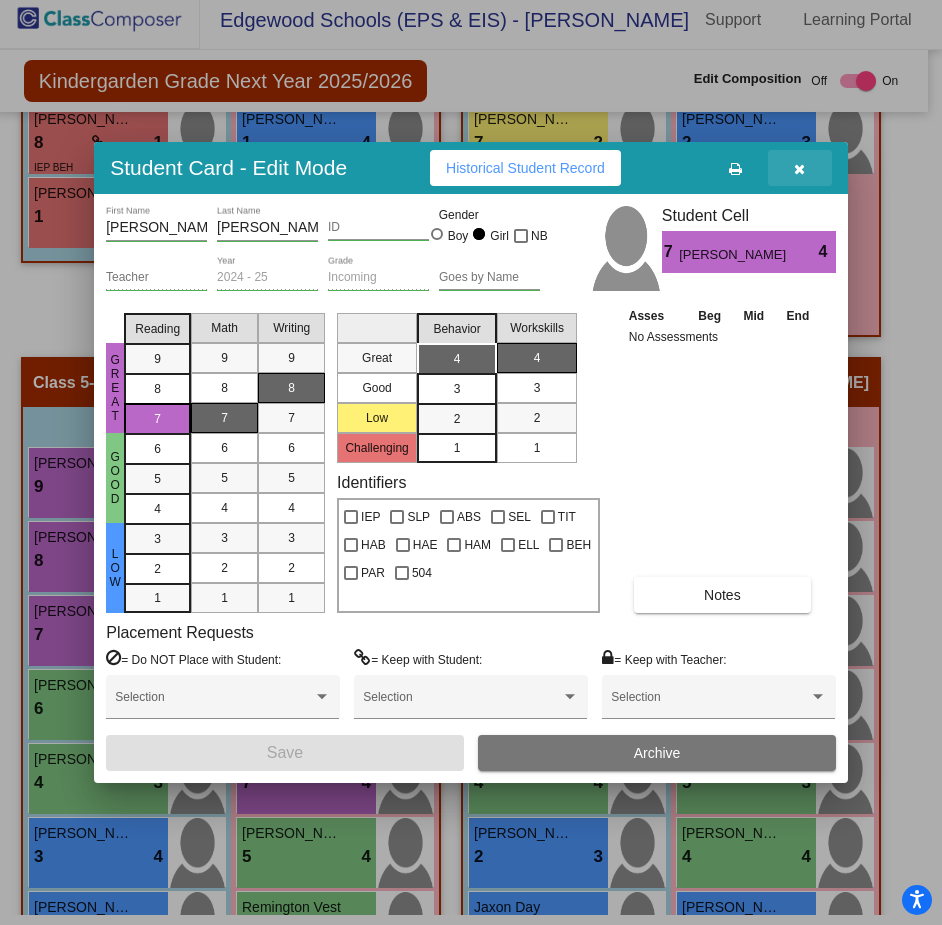 click at bounding box center (800, 168) 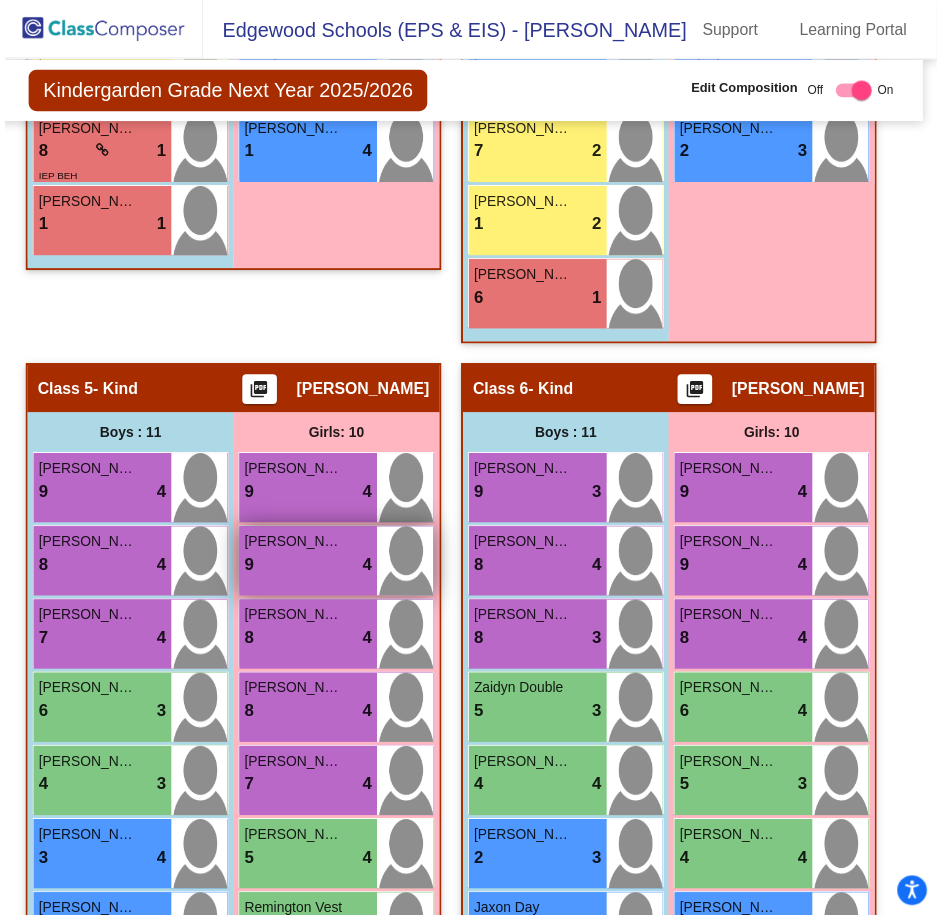 scroll, scrollTop: 10, scrollLeft: 0, axis: vertical 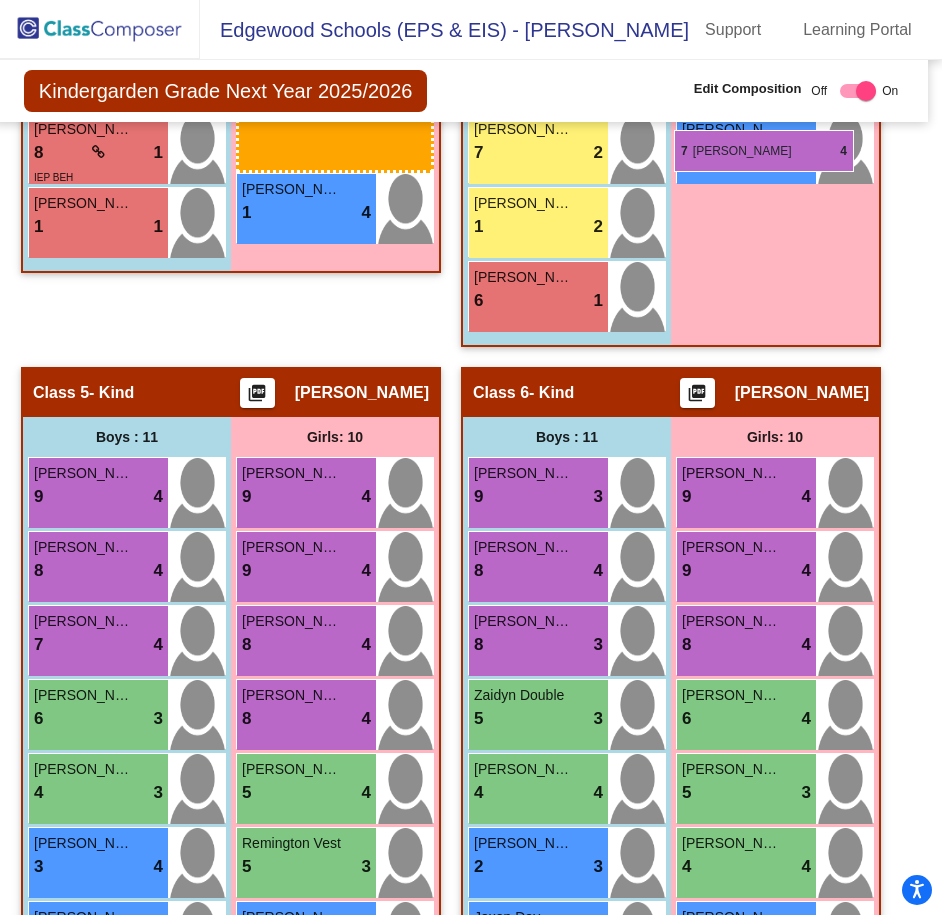 drag, startPoint x: 731, startPoint y: 699, endPoint x: 674, endPoint y: 130, distance: 571.8479 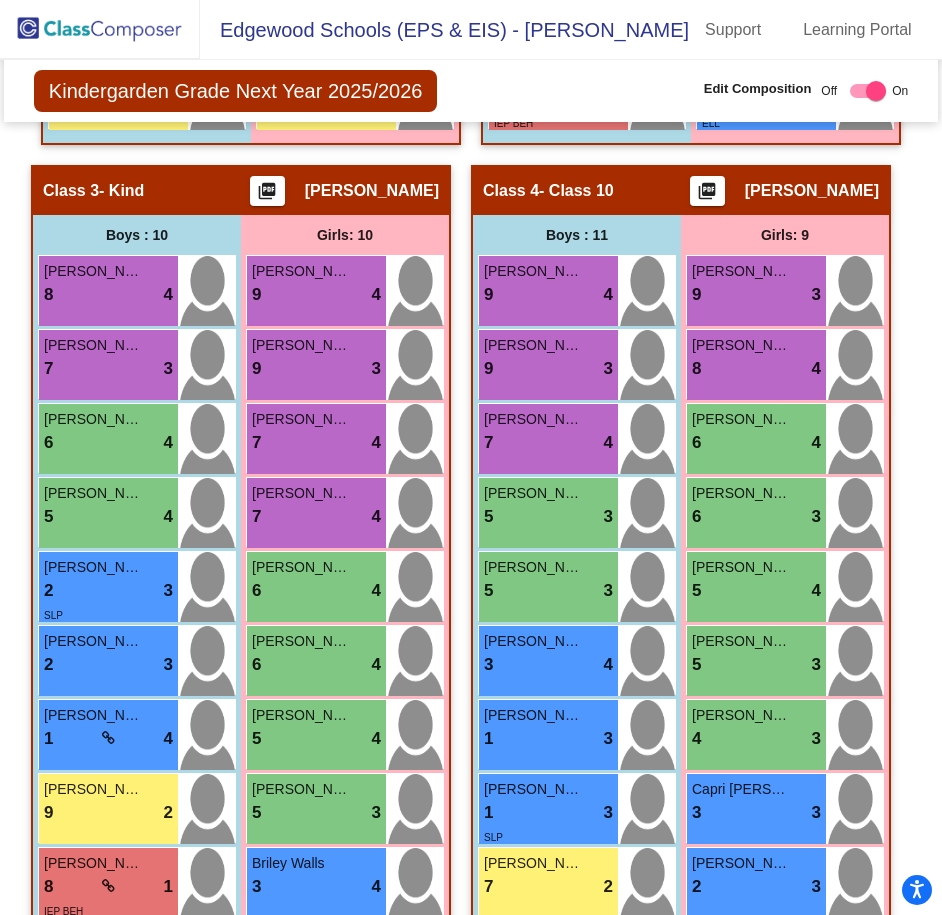 scroll, scrollTop: 1600, scrollLeft: 0, axis: vertical 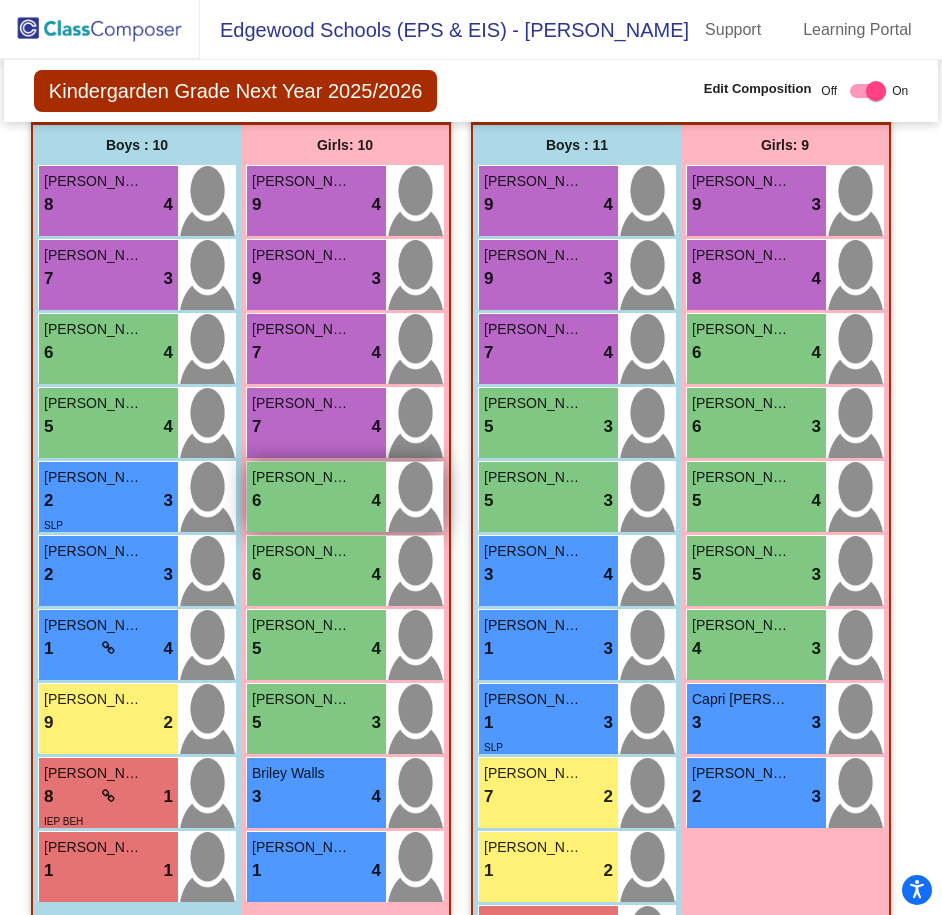 drag, startPoint x: 717, startPoint y: 419, endPoint x: 720, endPoint y: 521, distance: 102.044106 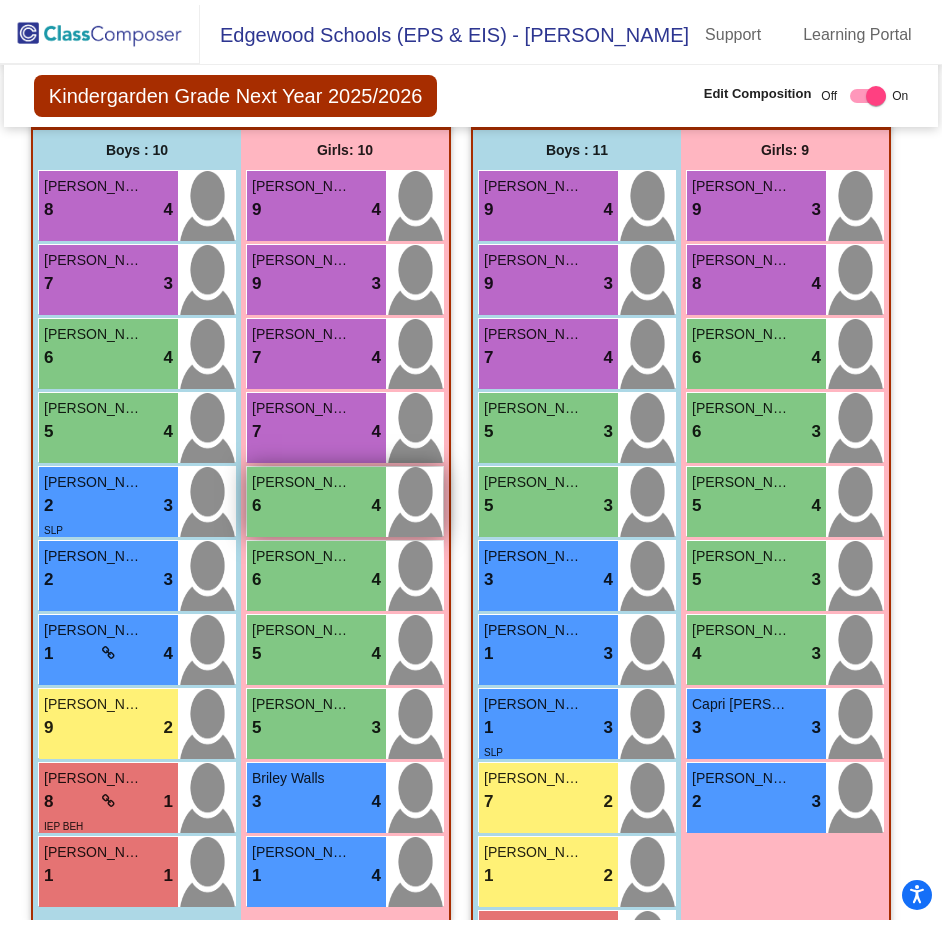 scroll, scrollTop: 0, scrollLeft: 0, axis: both 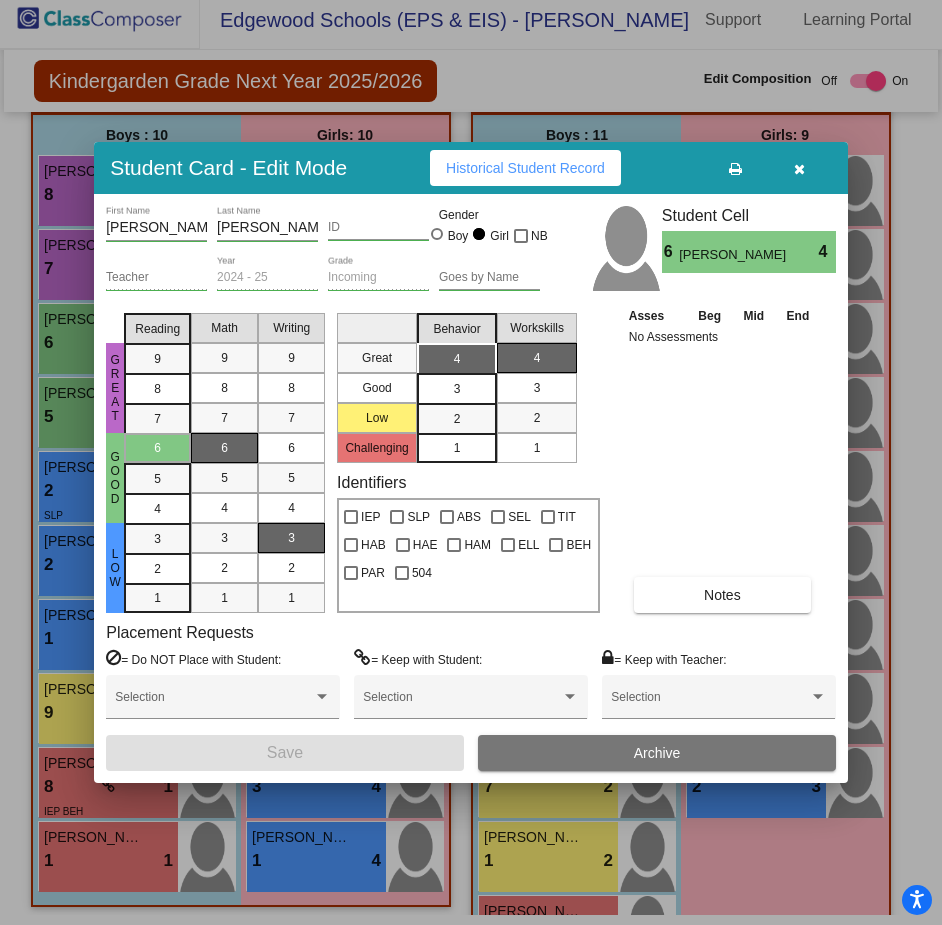 click on "Amelia First Name Lilley Last Name ID Gender   Boy   Girl   NB Teacher 2024 - 25 Year Incoming Grade Goes by Name Student Cell 6 Amelia Lilley 4  Great   Good   Low  Reading 9 8 7 6 5 4 3 2 1 Math 9 8 7 6 5 4 3 2 1 Writing 9 8 7 6 5 4 3 2 1 Great Good Low Challenging Behavior 4 3 2 1 Workskills 4 3 2 1 Identifiers   IEP   SLP   ABS   SEL   TIT   HAB   HAE   HAM   ELL   BEH   PAR   504 Asses Beg Mid End No Assessments  Notes  Placement Requests  = Do NOT Place with Student:   Selection  = Keep with Student:   Selection  = Keep with Teacher:   Selection  Save   Archive" at bounding box center (471, 488) 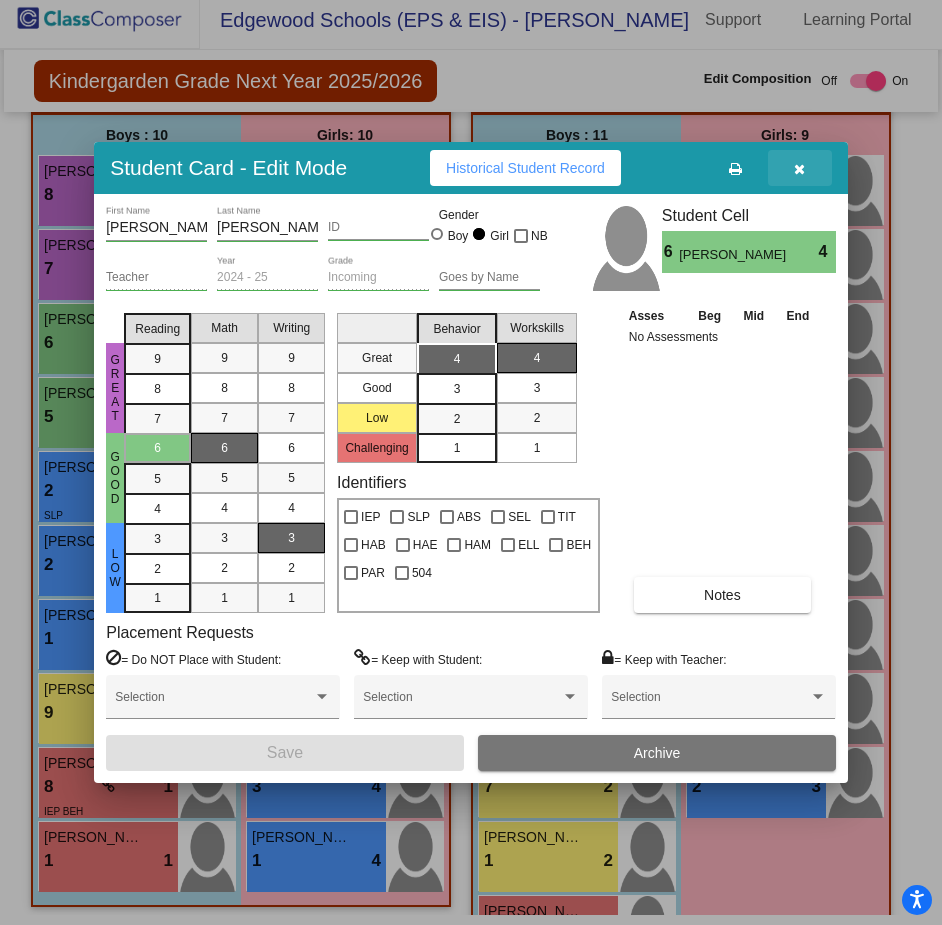 click at bounding box center (799, 169) 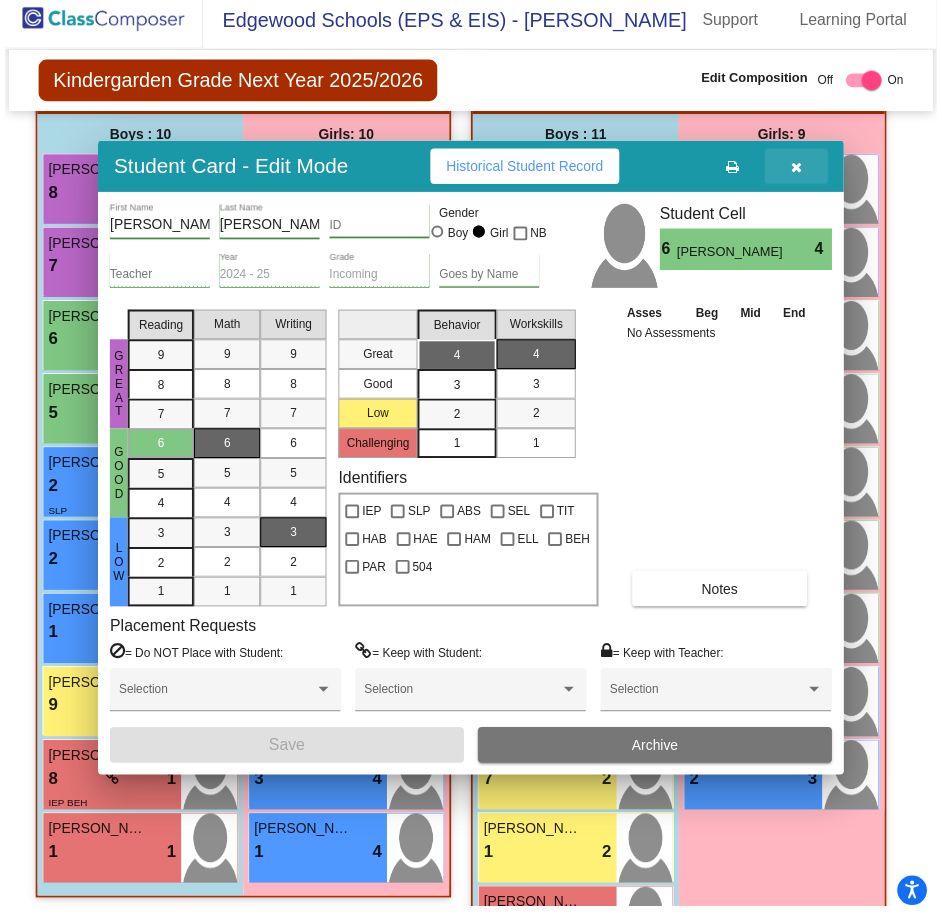 scroll, scrollTop: 10, scrollLeft: 0, axis: vertical 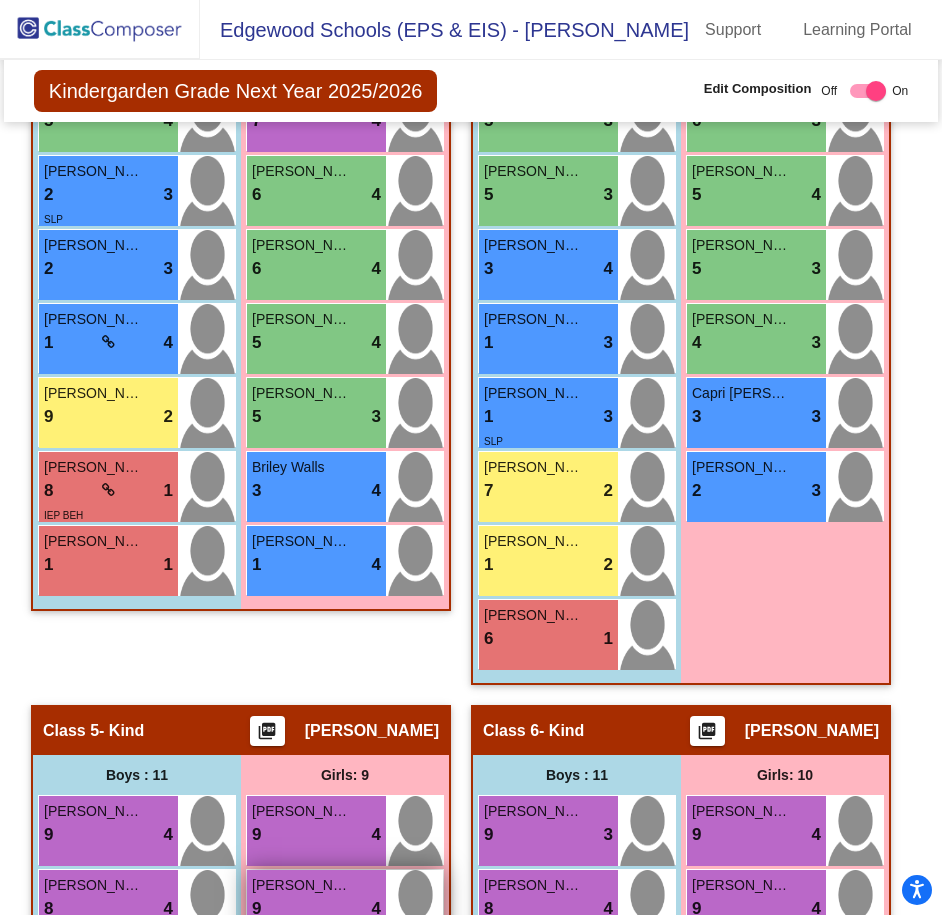 drag, startPoint x: 724, startPoint y: 121, endPoint x: 753, endPoint y: 791, distance: 670.6273 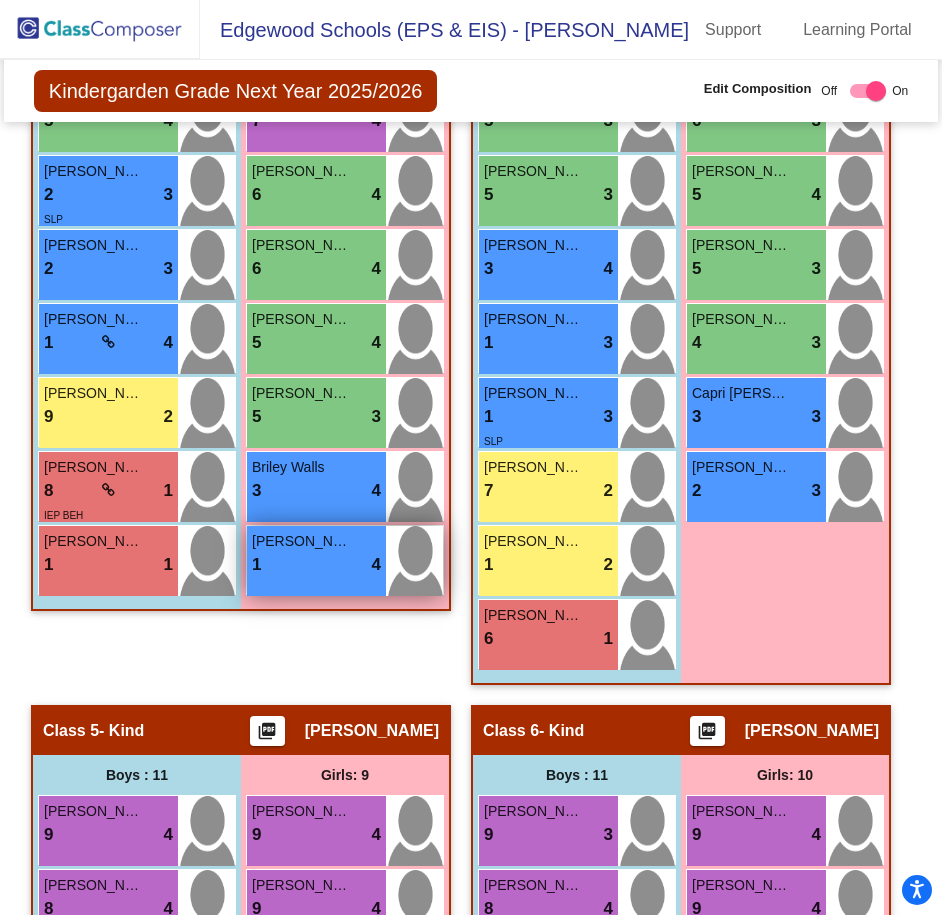 drag, startPoint x: 753, startPoint y: 791, endPoint x: 813, endPoint y: 573, distance: 226.10617 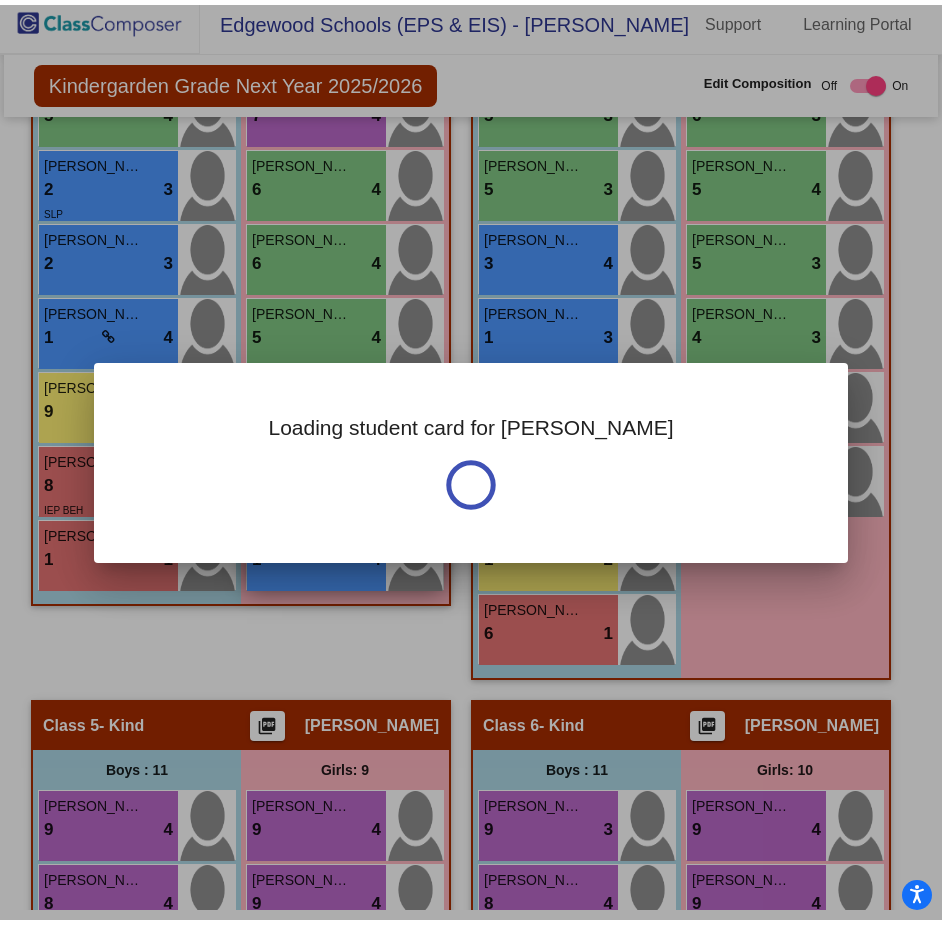 scroll, scrollTop: 0, scrollLeft: 0, axis: both 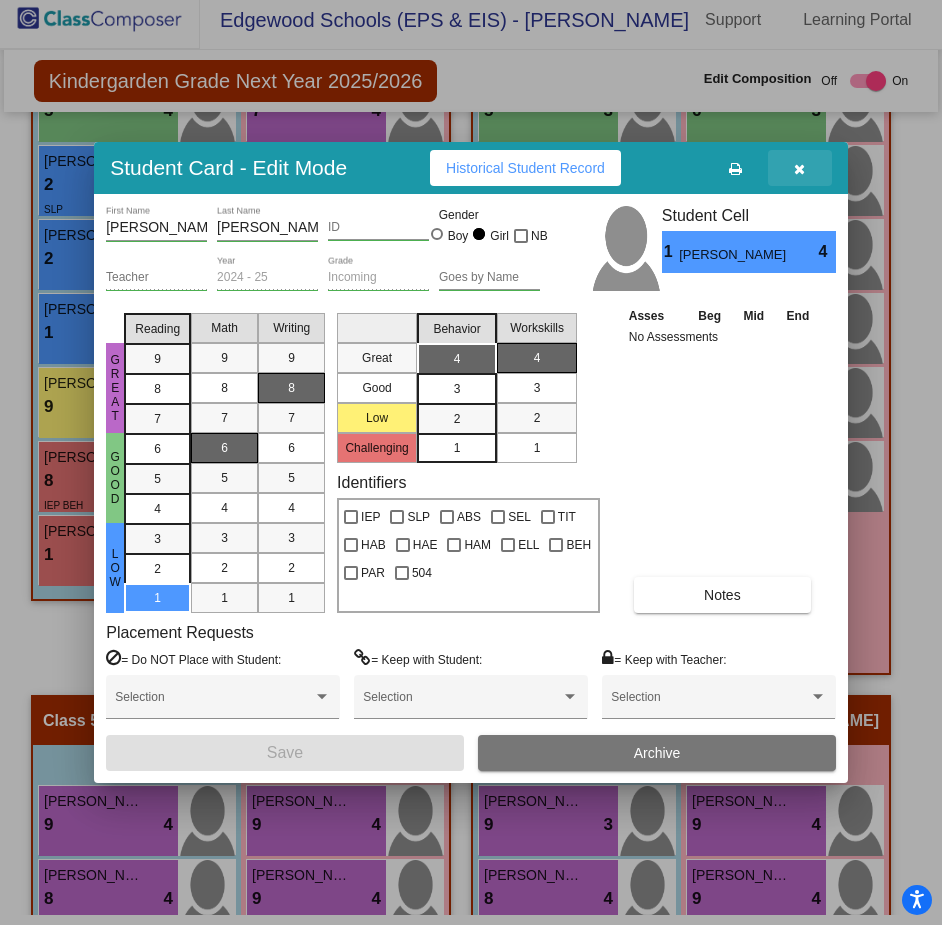 click at bounding box center [799, 169] 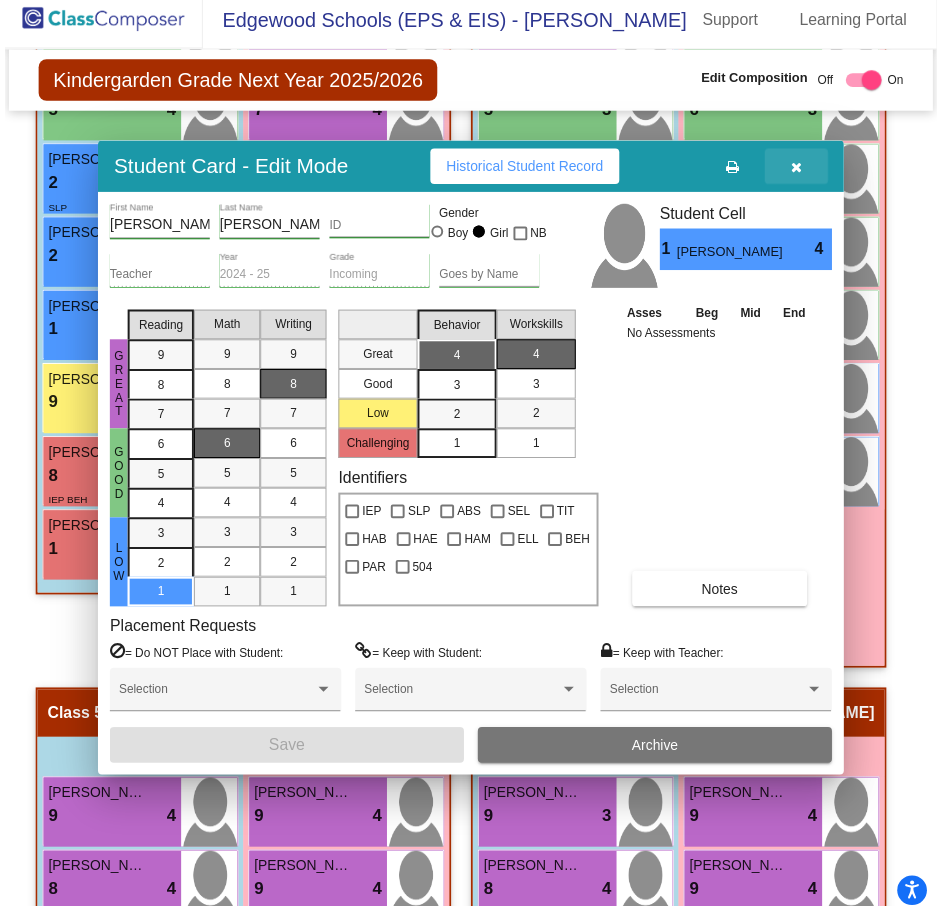 scroll, scrollTop: 10, scrollLeft: 0, axis: vertical 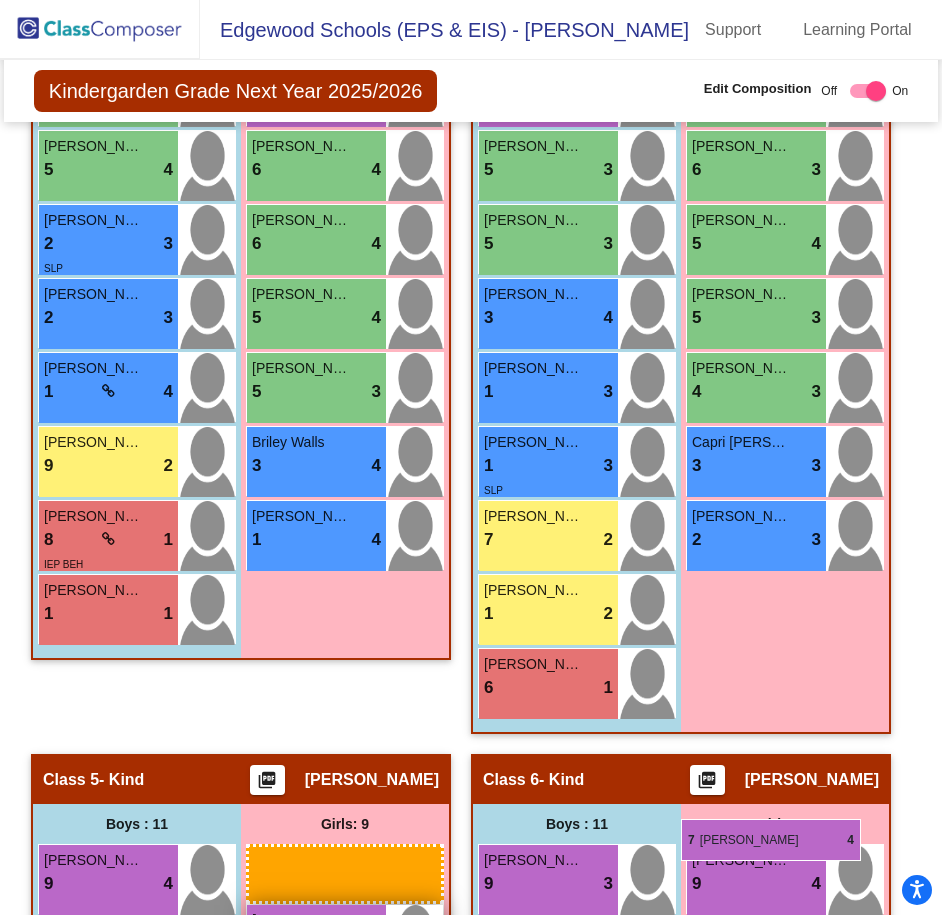 drag, startPoint x: 723, startPoint y: 245, endPoint x: 682, endPoint y: 819, distance: 575.4624 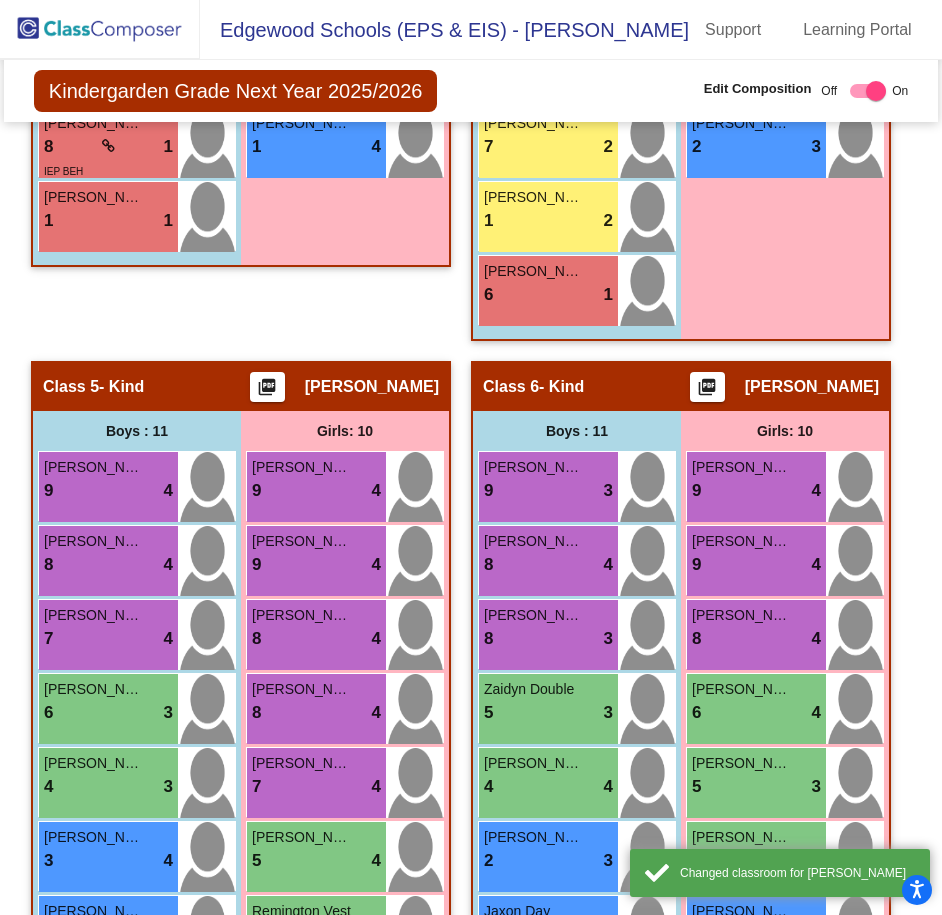 scroll, scrollTop: 2251, scrollLeft: 0, axis: vertical 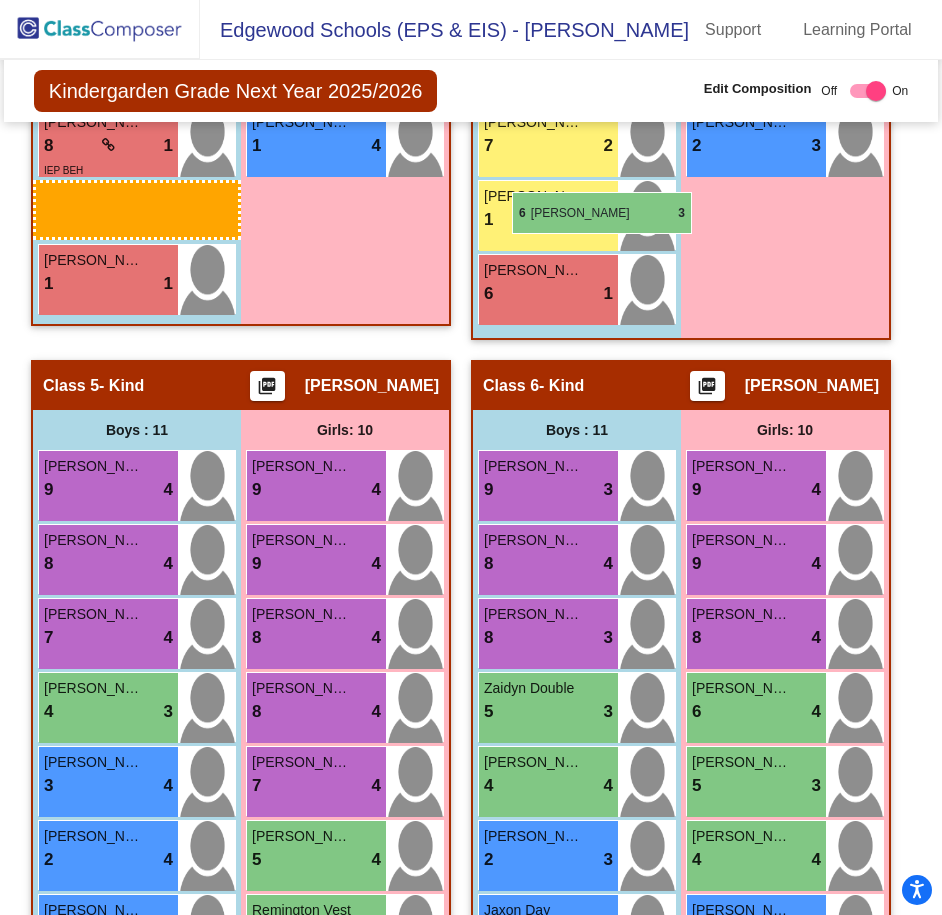 drag, startPoint x: 542, startPoint y: 608, endPoint x: 511, endPoint y: 190, distance: 419.14795 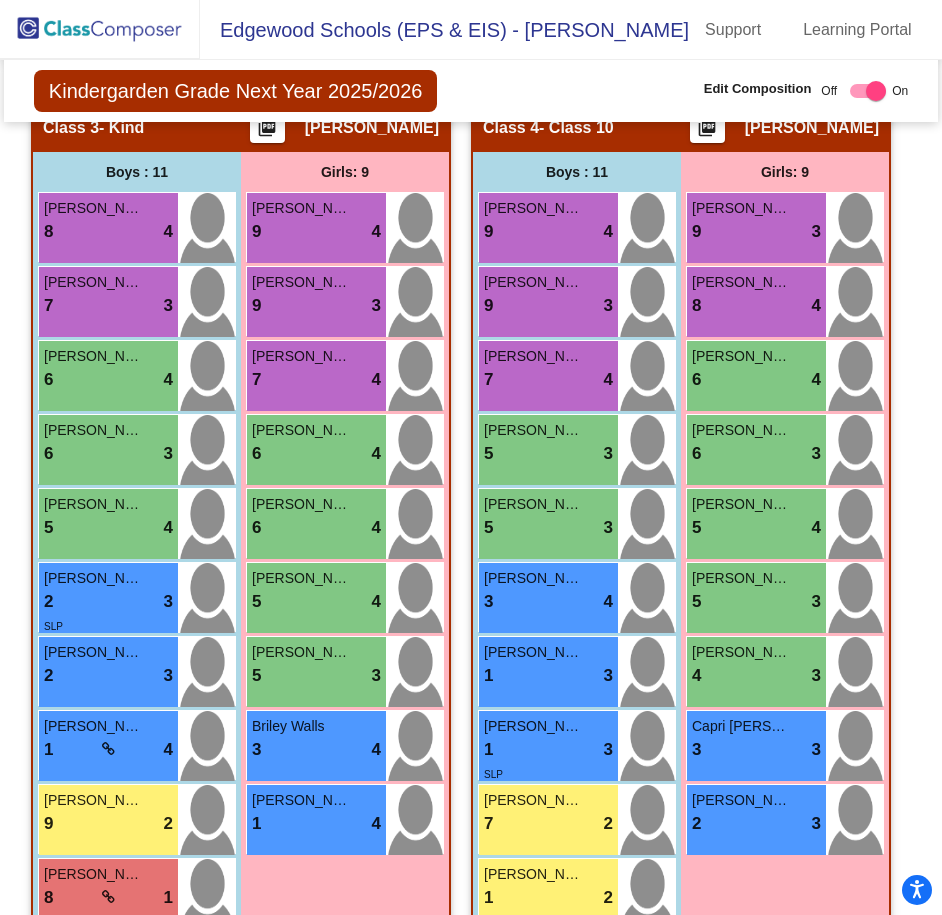 scroll, scrollTop: 1570, scrollLeft: 0, axis: vertical 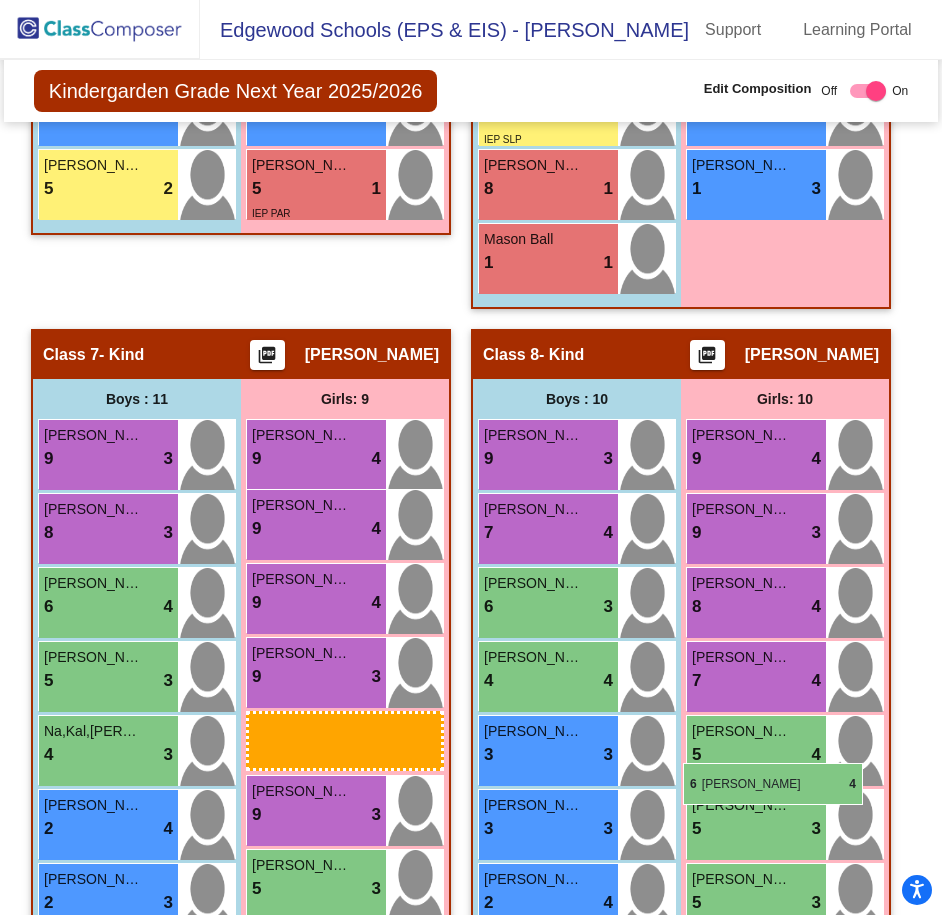drag, startPoint x: 734, startPoint y: 440, endPoint x: 683, endPoint y: 763, distance: 327.00153 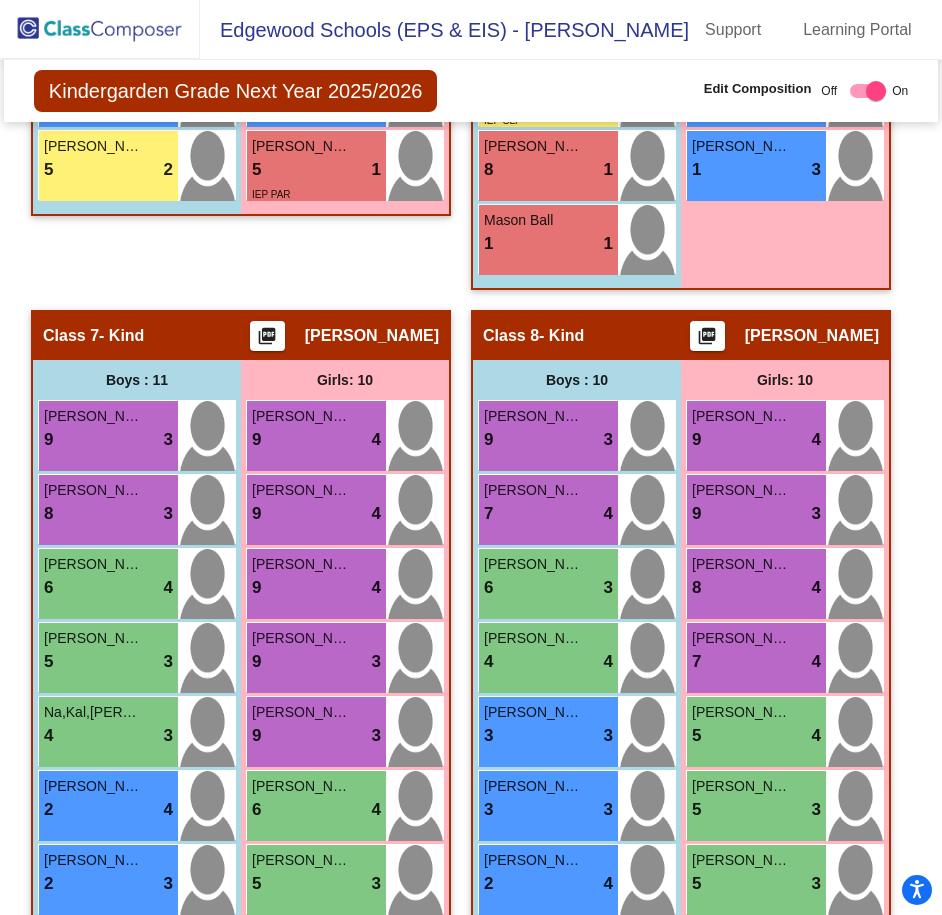 scroll, scrollTop: 3236, scrollLeft: 0, axis: vertical 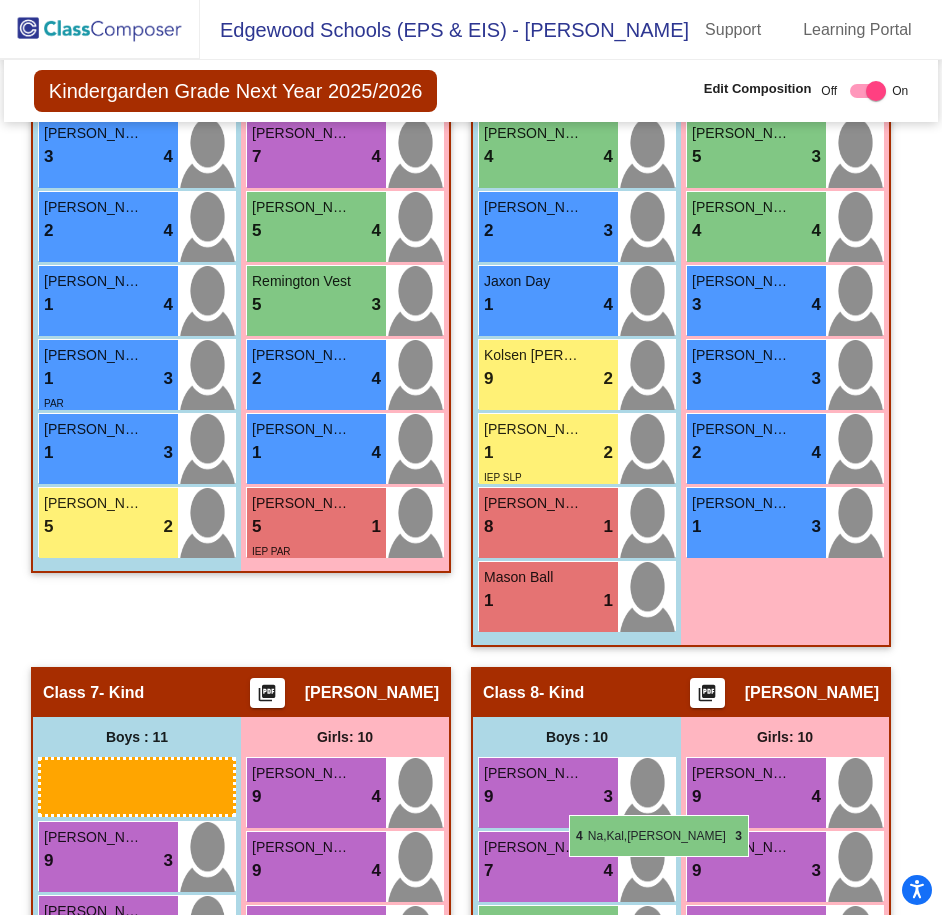 drag, startPoint x: 539, startPoint y: 707, endPoint x: 561, endPoint y: 823, distance: 118.06778 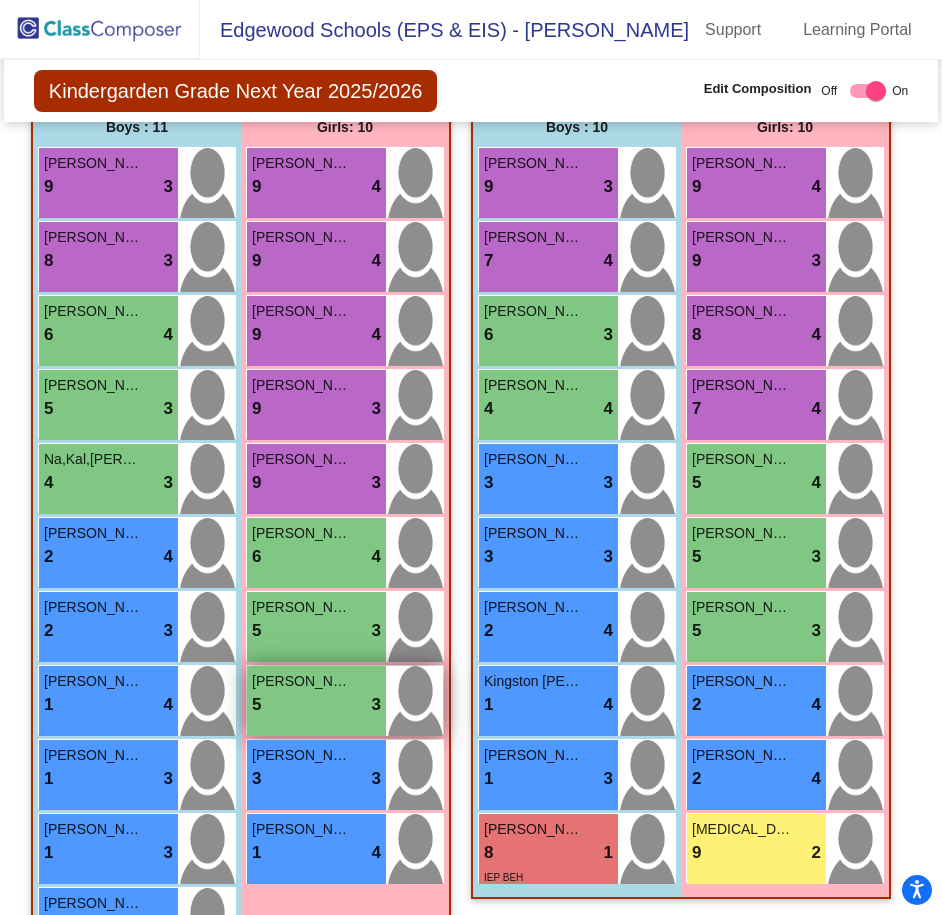 scroll, scrollTop: 3598, scrollLeft: 0, axis: vertical 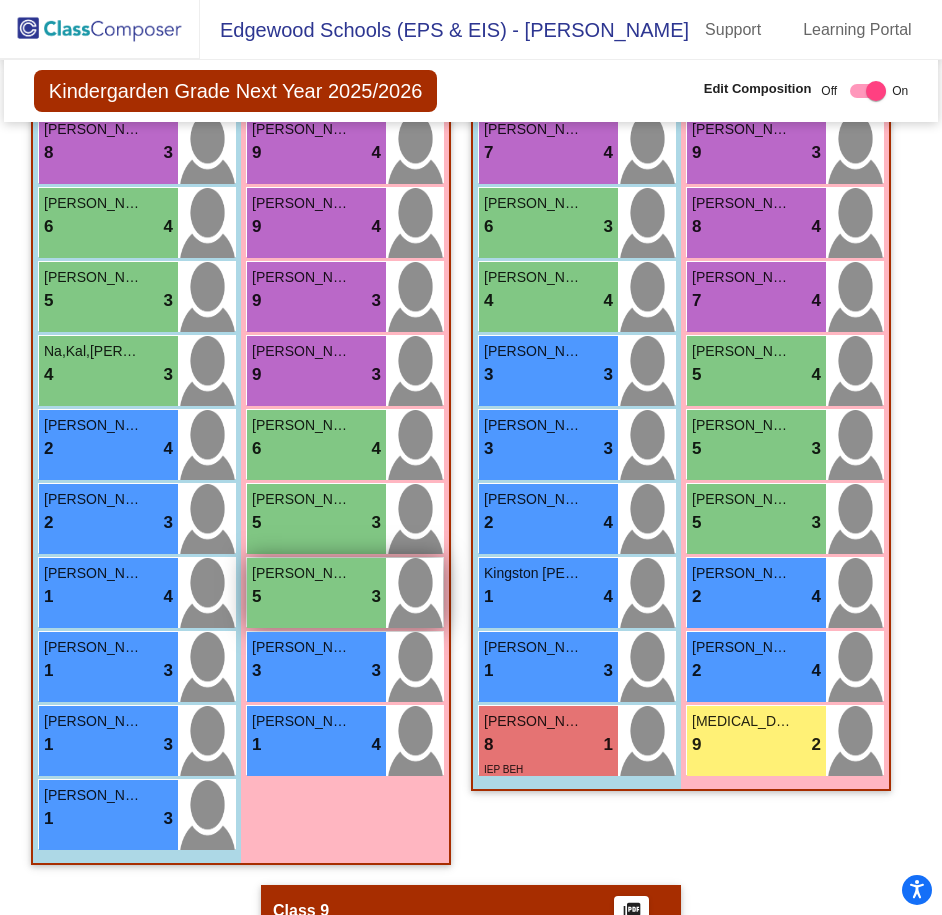 drag, startPoint x: 718, startPoint y: 668, endPoint x: 738, endPoint y: 617, distance: 54.781384 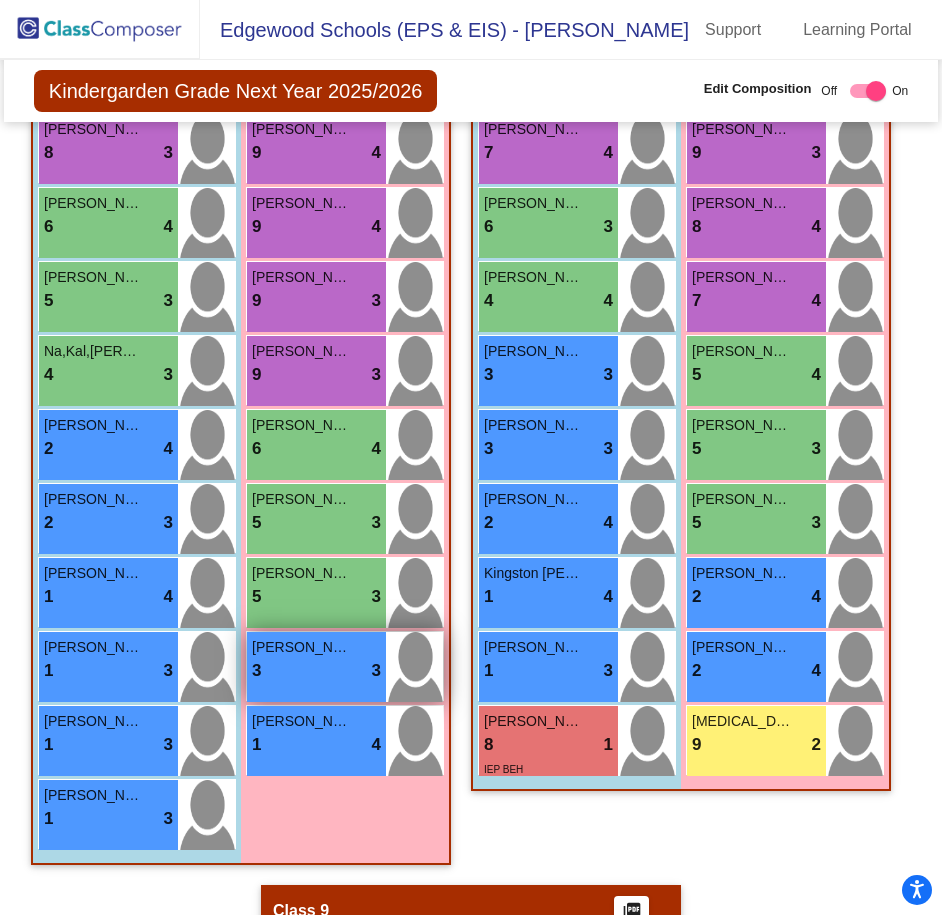drag, startPoint x: 738, startPoint y: 617, endPoint x: 747, endPoint y: 659, distance: 42.953465 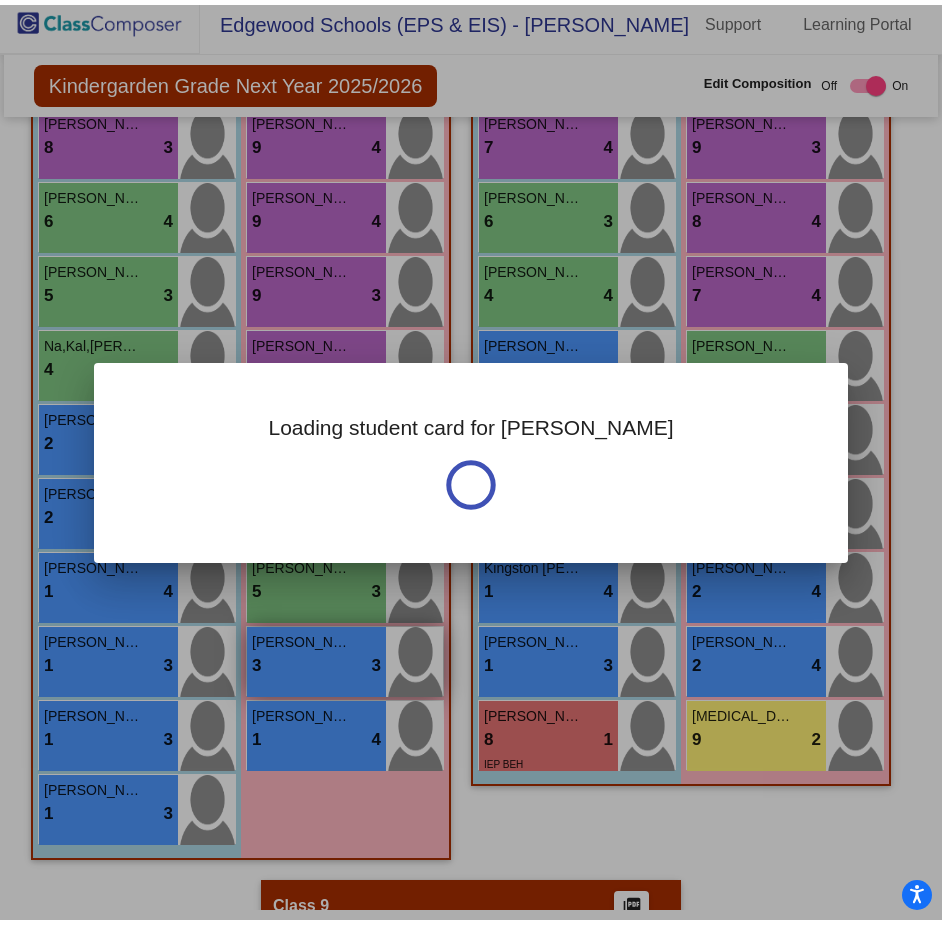 scroll, scrollTop: 0, scrollLeft: 0, axis: both 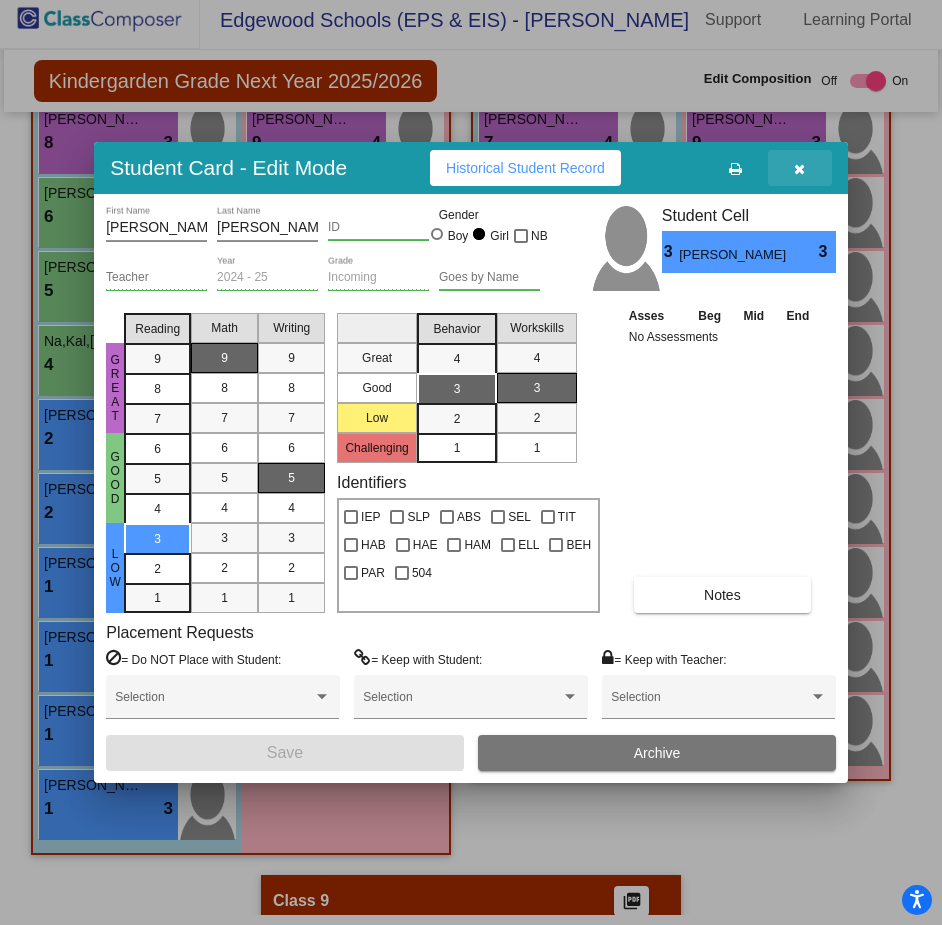 click at bounding box center [800, 168] 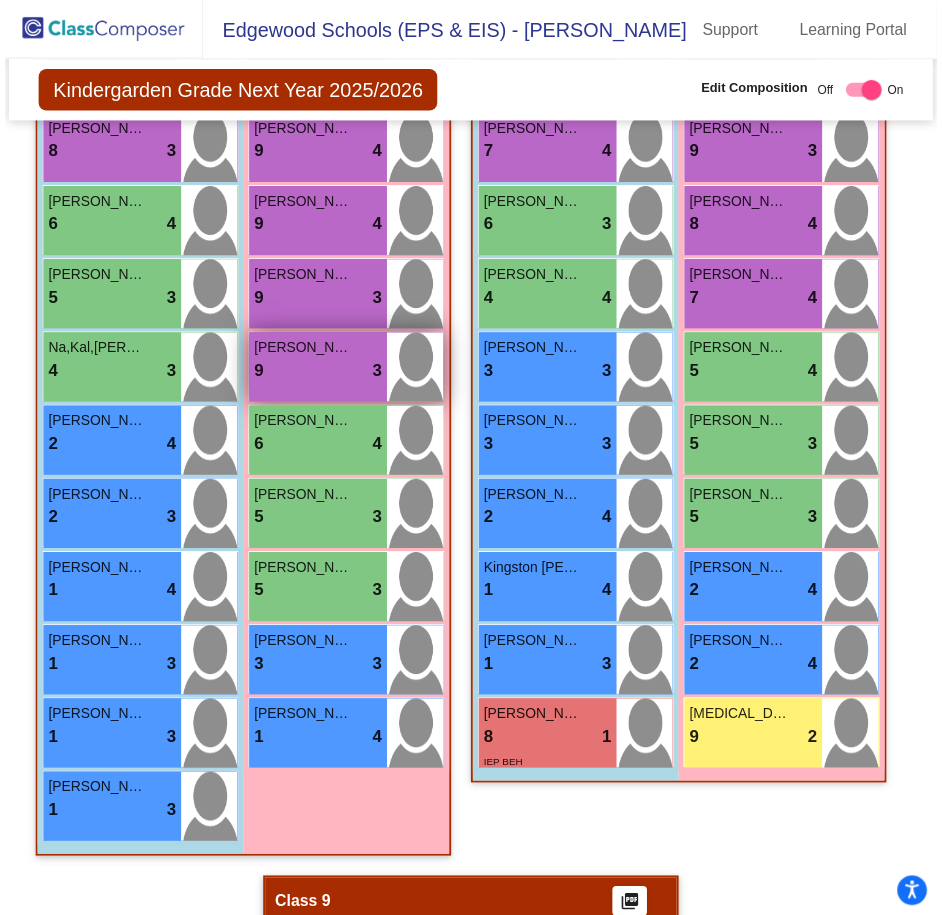 scroll, scrollTop: 10, scrollLeft: 0, axis: vertical 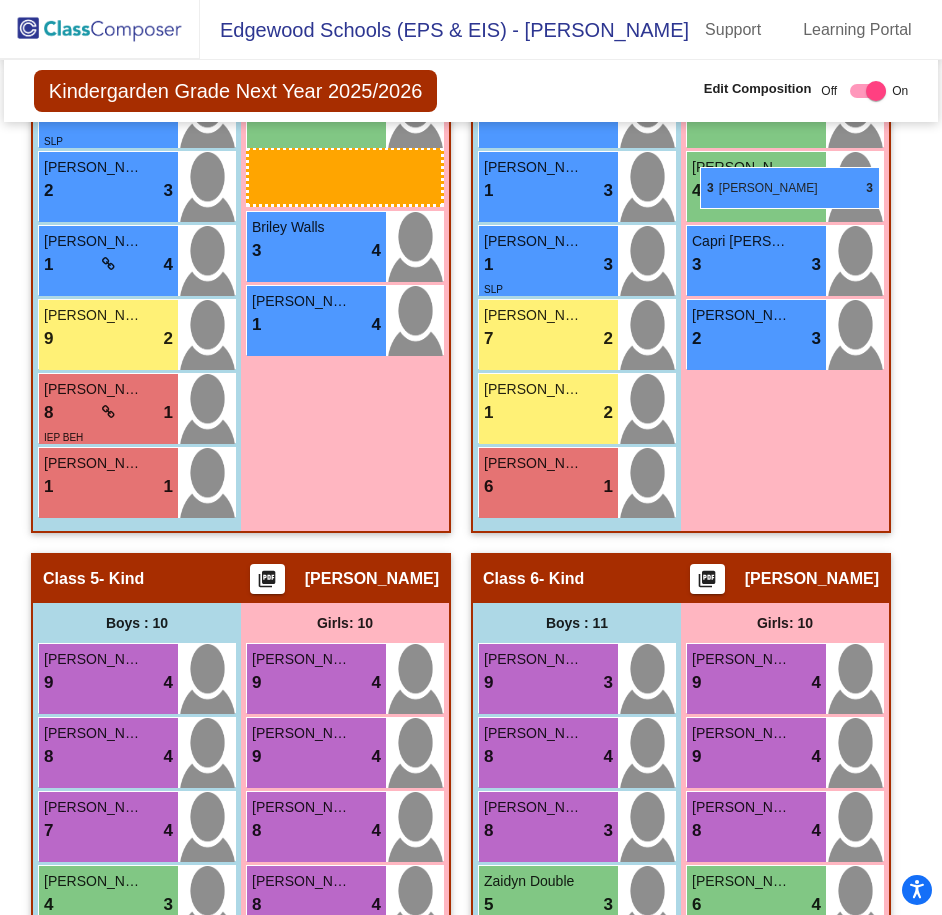 drag, startPoint x: 750, startPoint y: 680, endPoint x: 700, endPoint y: 167, distance: 515.4309 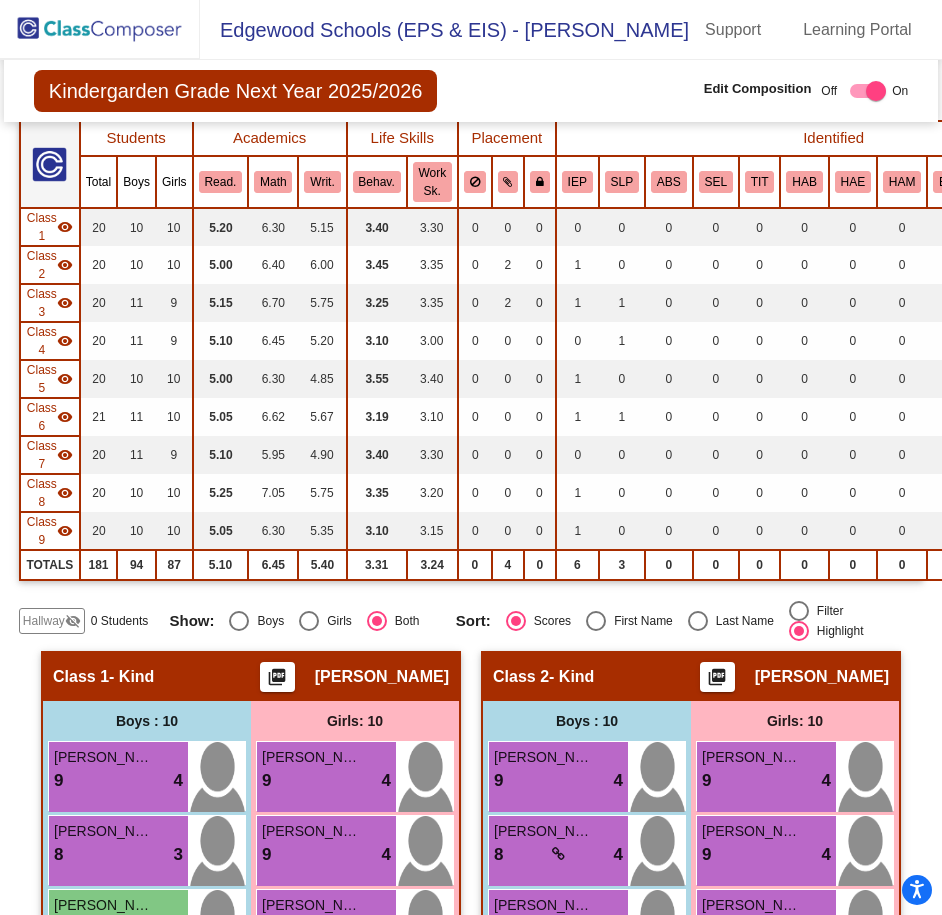 scroll, scrollTop: 0, scrollLeft: 0, axis: both 